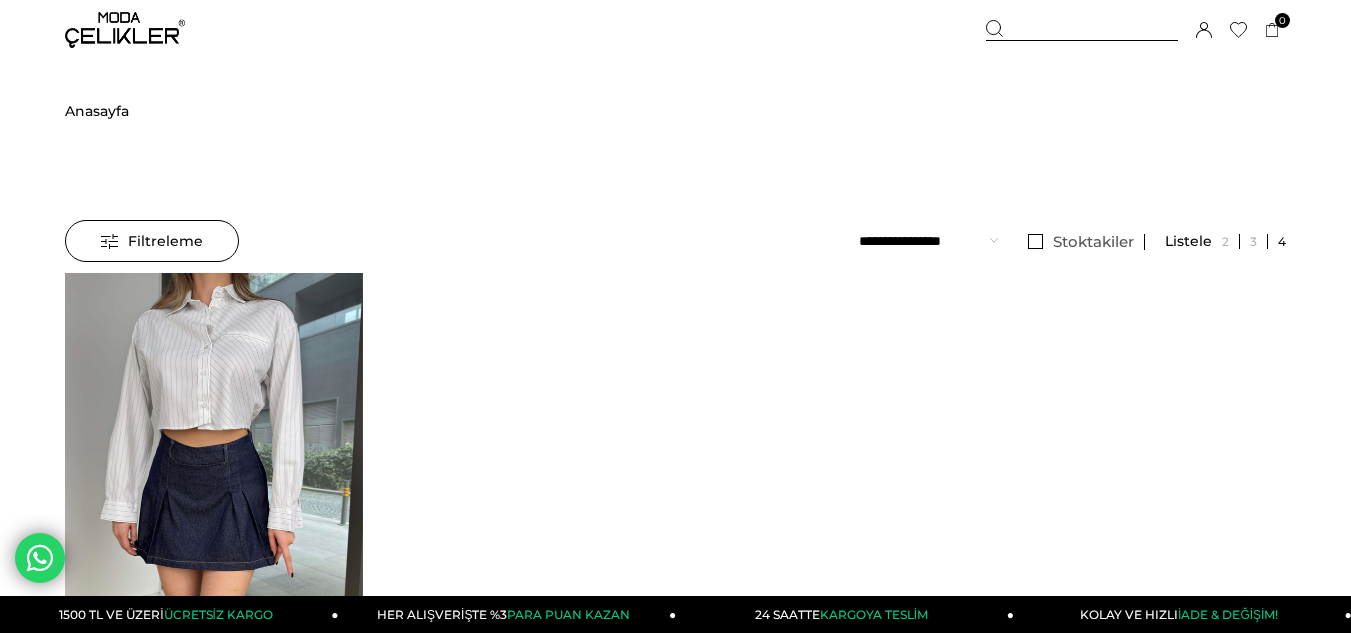 scroll, scrollTop: 100, scrollLeft: 0, axis: vertical 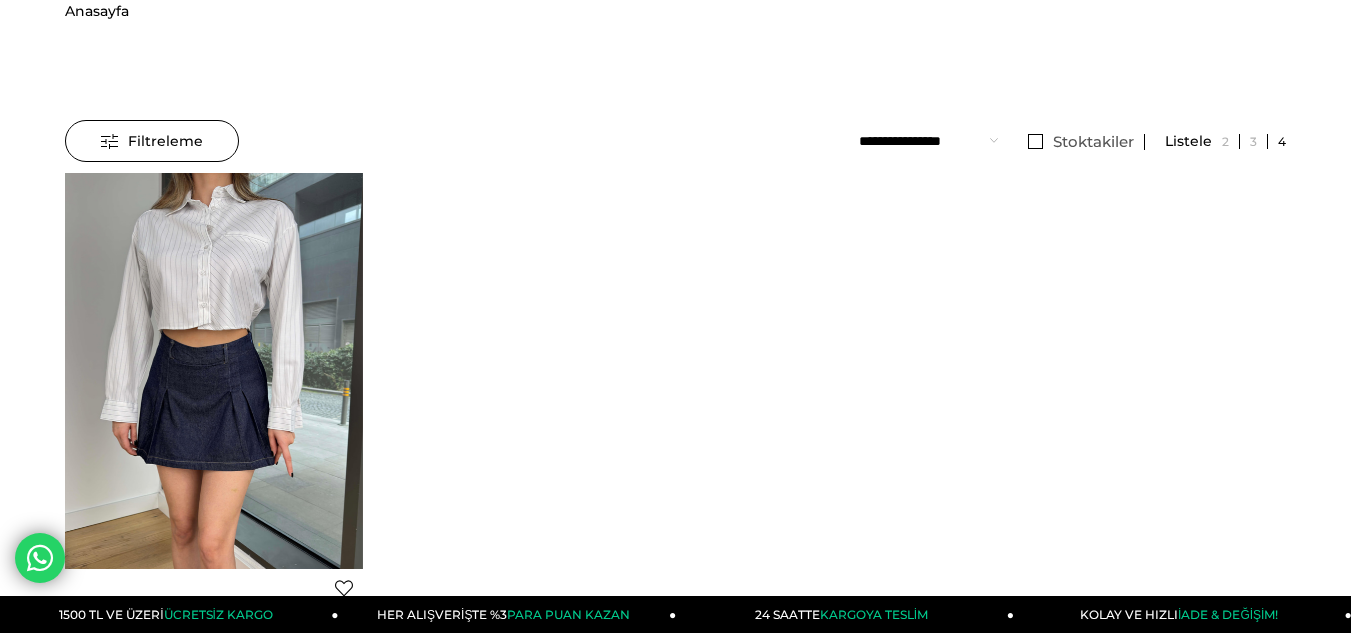 click on "‹ ›
Favorilere Ekle
Moda Celikler
Çizgili Carver Beyaz Kadın Crop Gömlek 25Y062
₺575,99
KDV Dahil
₺639,99
KDV Dahil
Sepete Ekle
Ürünü İncele
%10
İndirim
%10İndirim
Azalt
*
Artır" at bounding box center [675, 452] 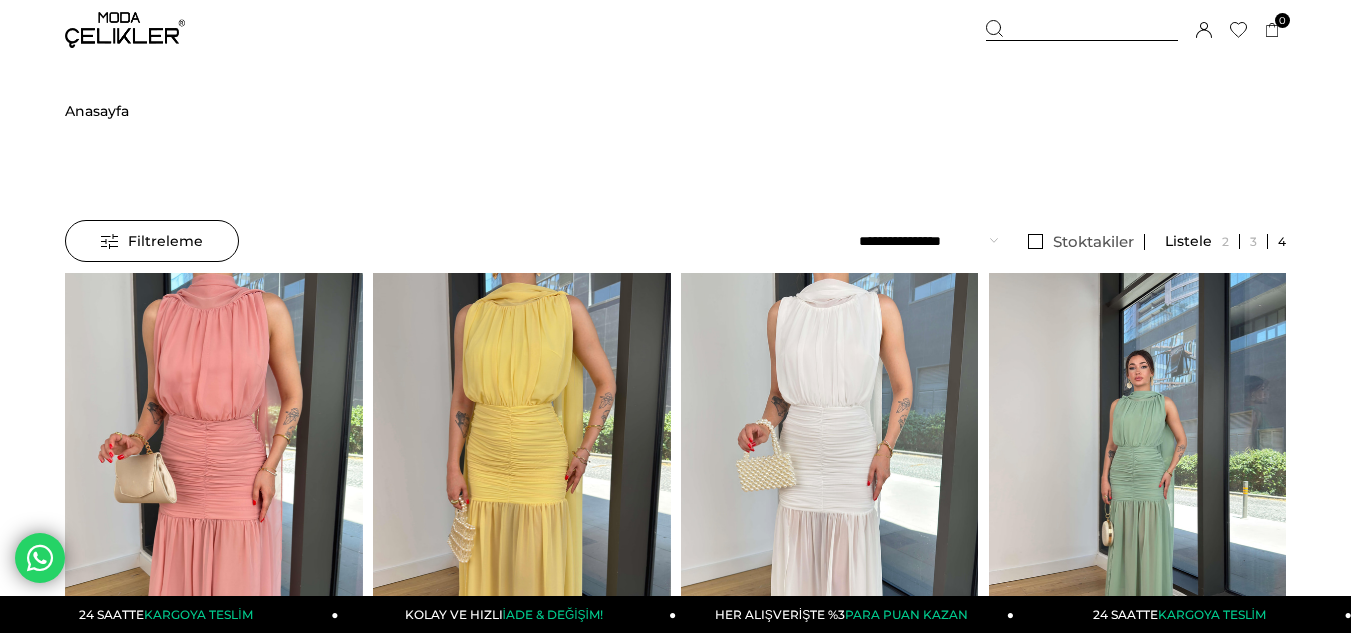 scroll, scrollTop: 1, scrollLeft: 0, axis: vertical 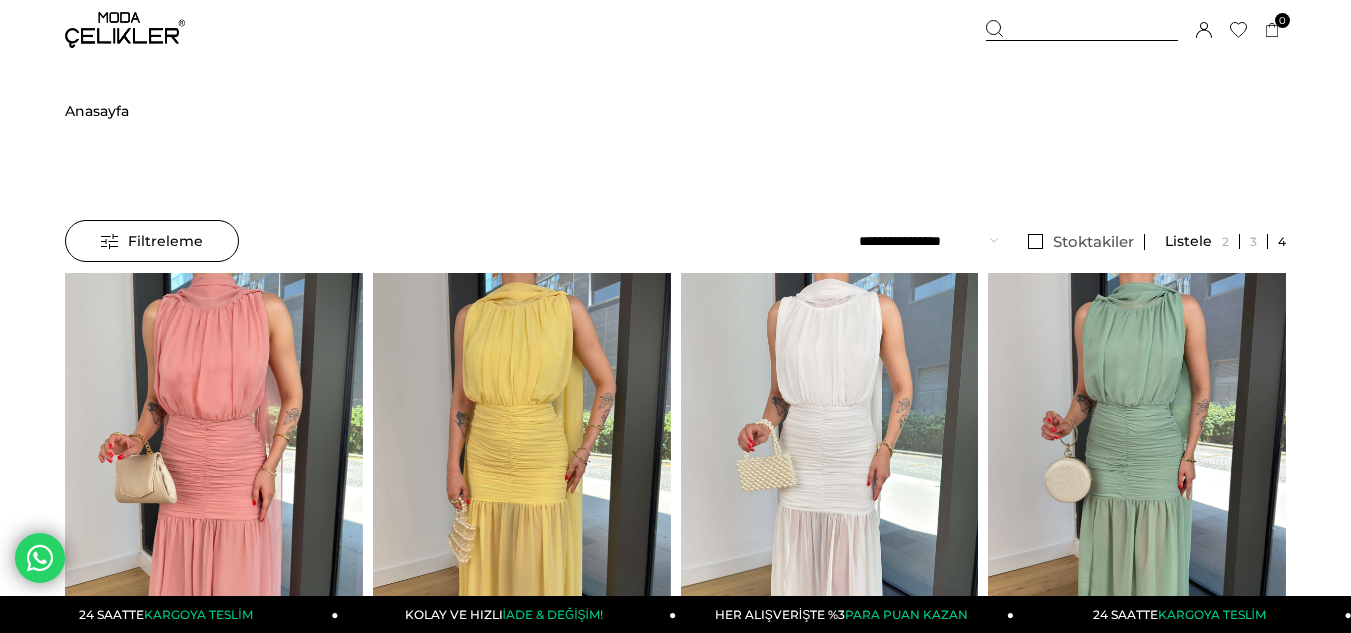 drag, startPoint x: 1121, startPoint y: 32, endPoint x: 950, endPoint y: 34, distance: 171.01169 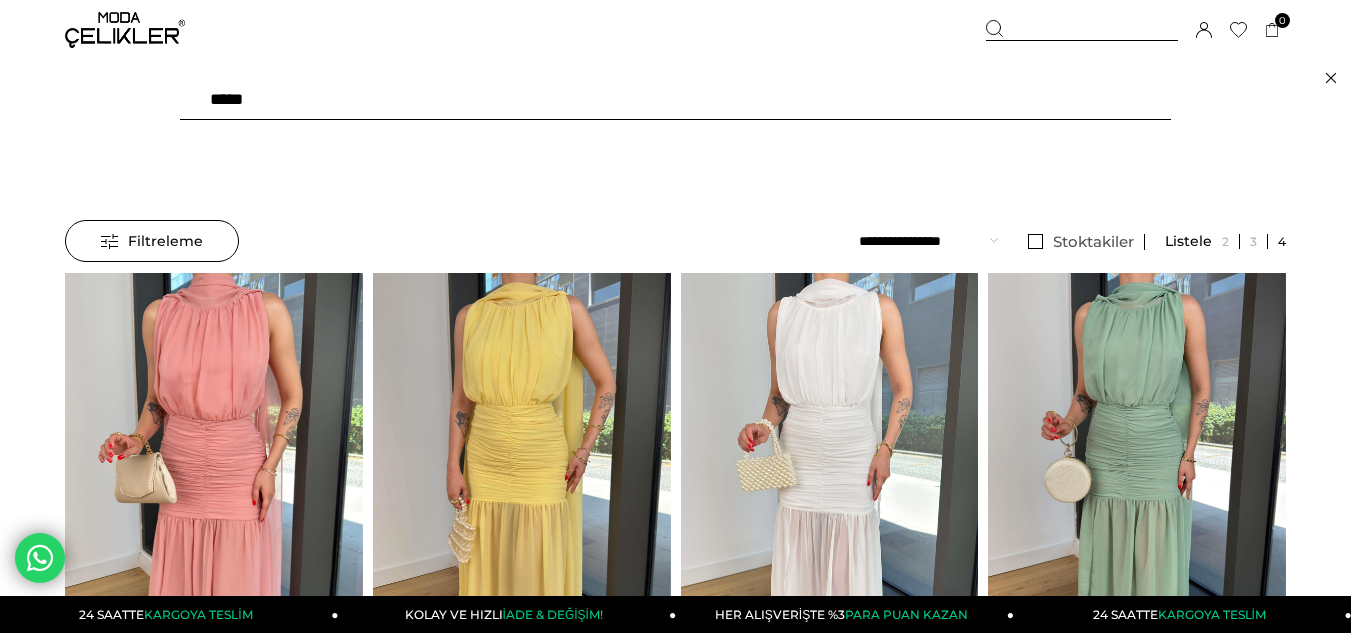 click on "*****" at bounding box center (675, 100) 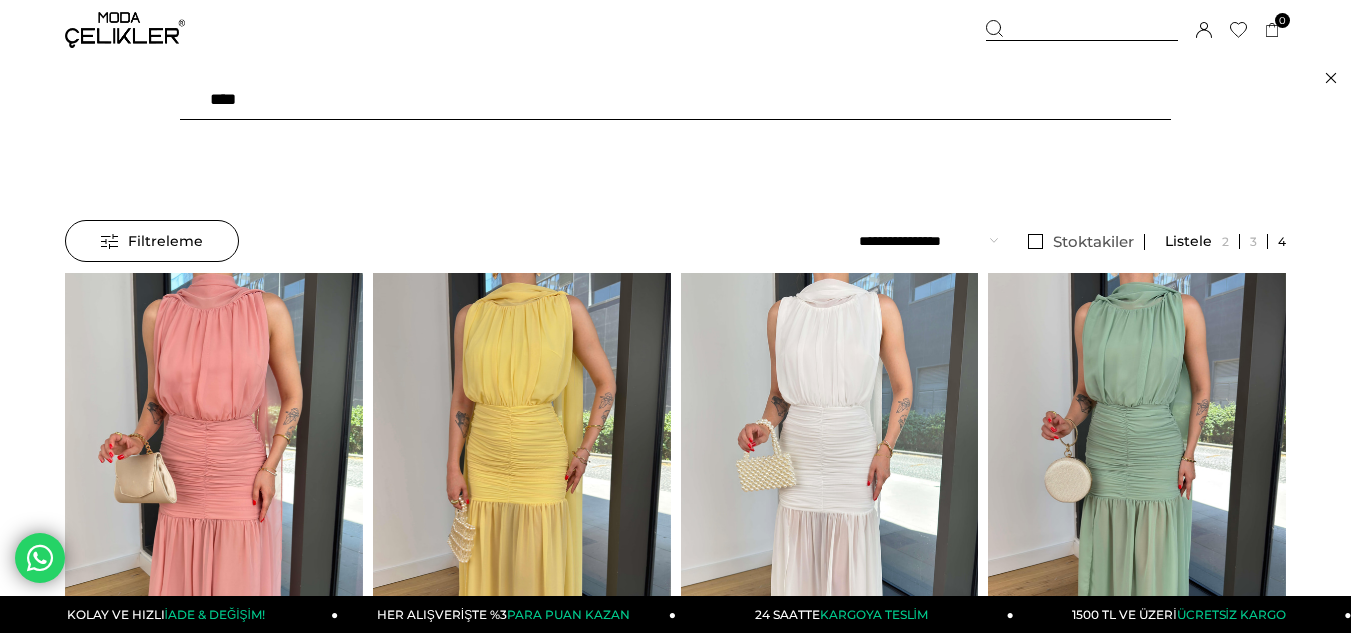 type on "*****" 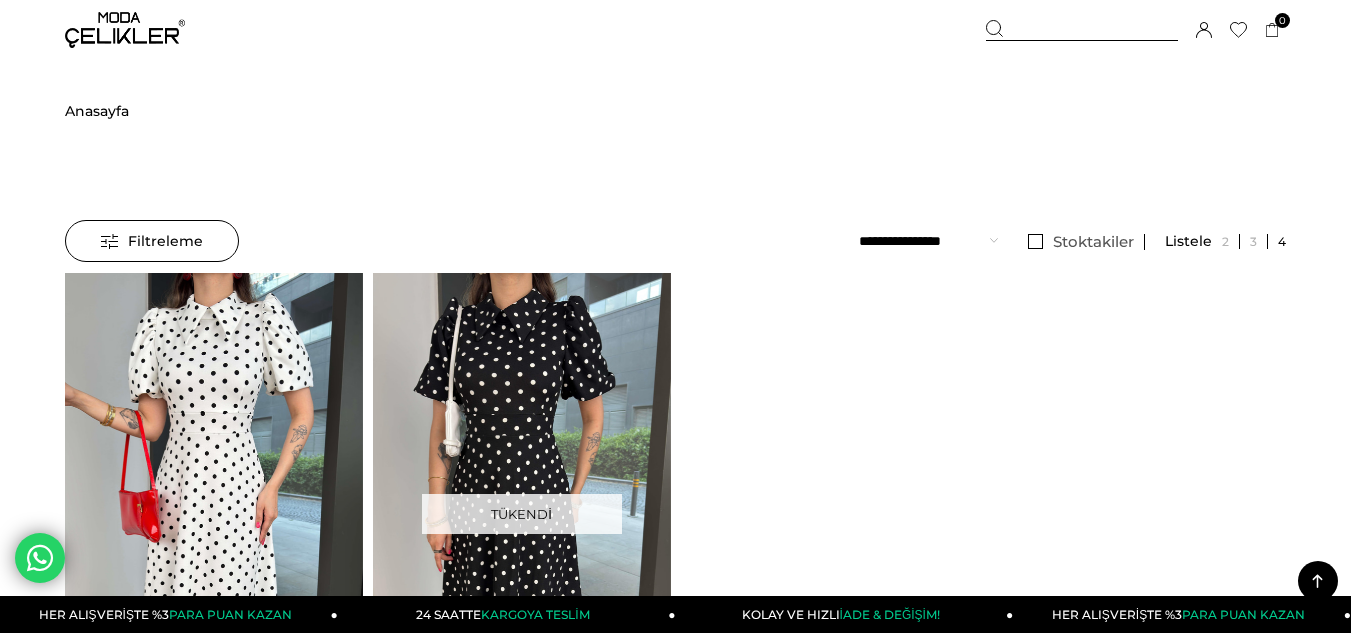 scroll, scrollTop: 300, scrollLeft: 0, axis: vertical 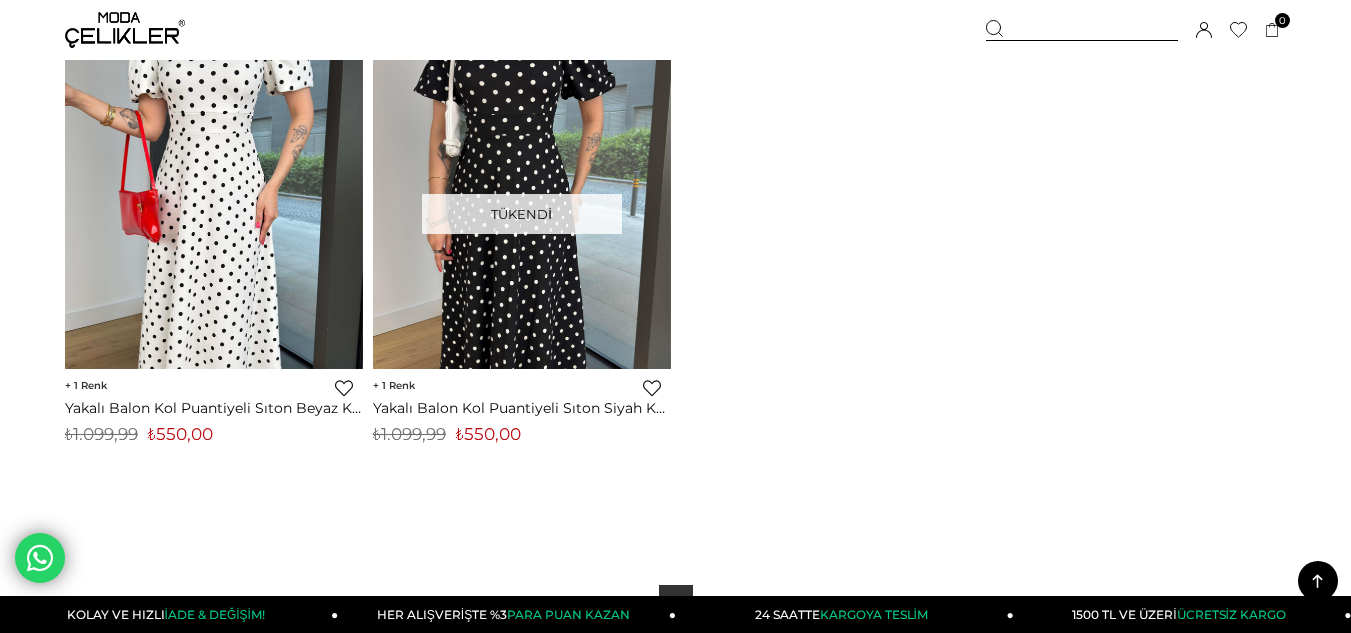 click at bounding box center [1082, 30] 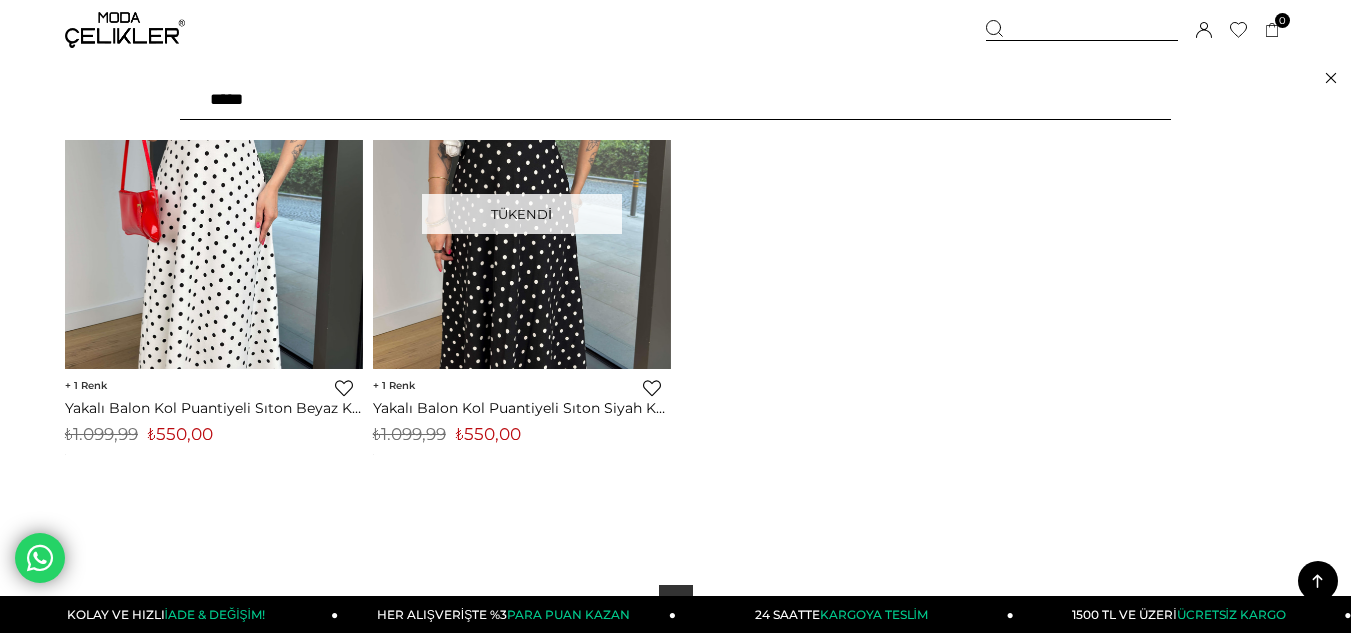 click on "*****" at bounding box center [675, 100] 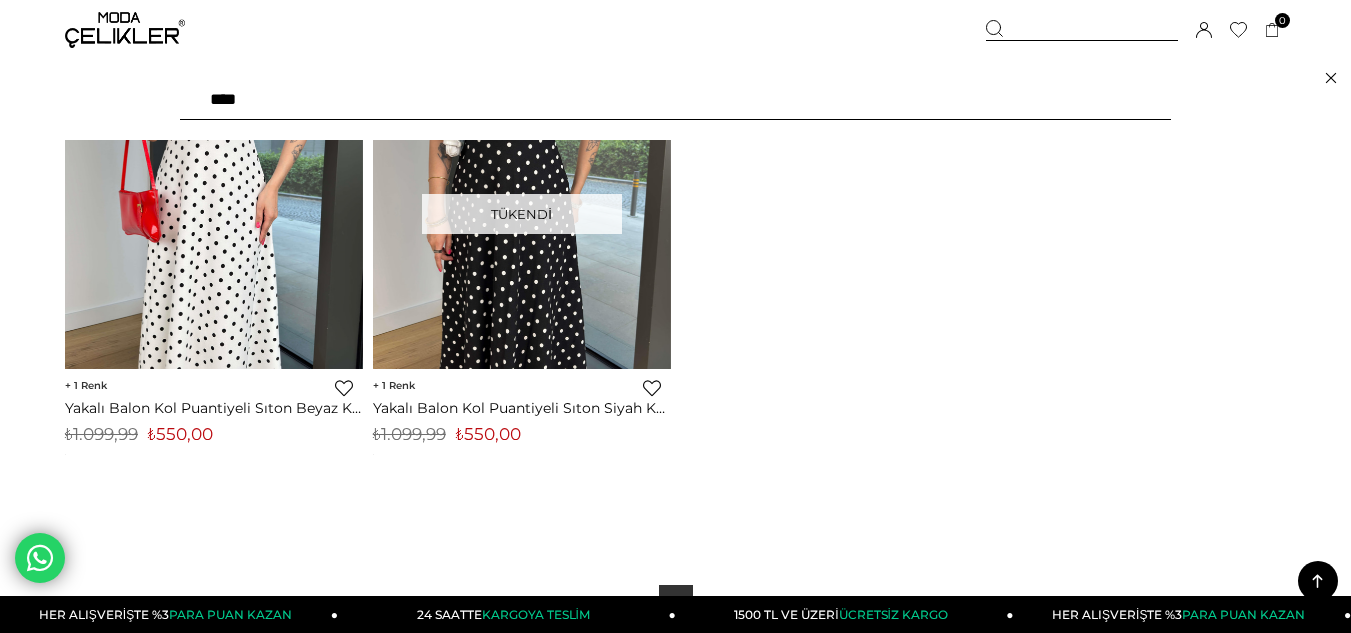 type on "*****" 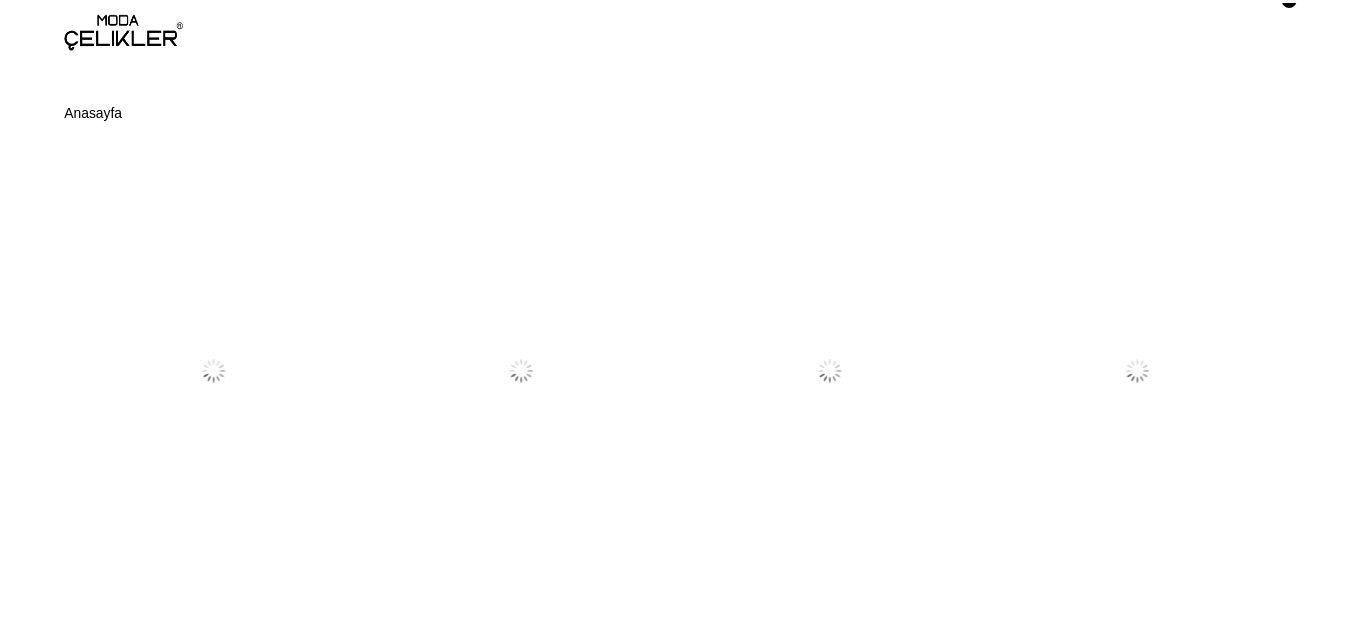 scroll, scrollTop: 0, scrollLeft: 0, axis: both 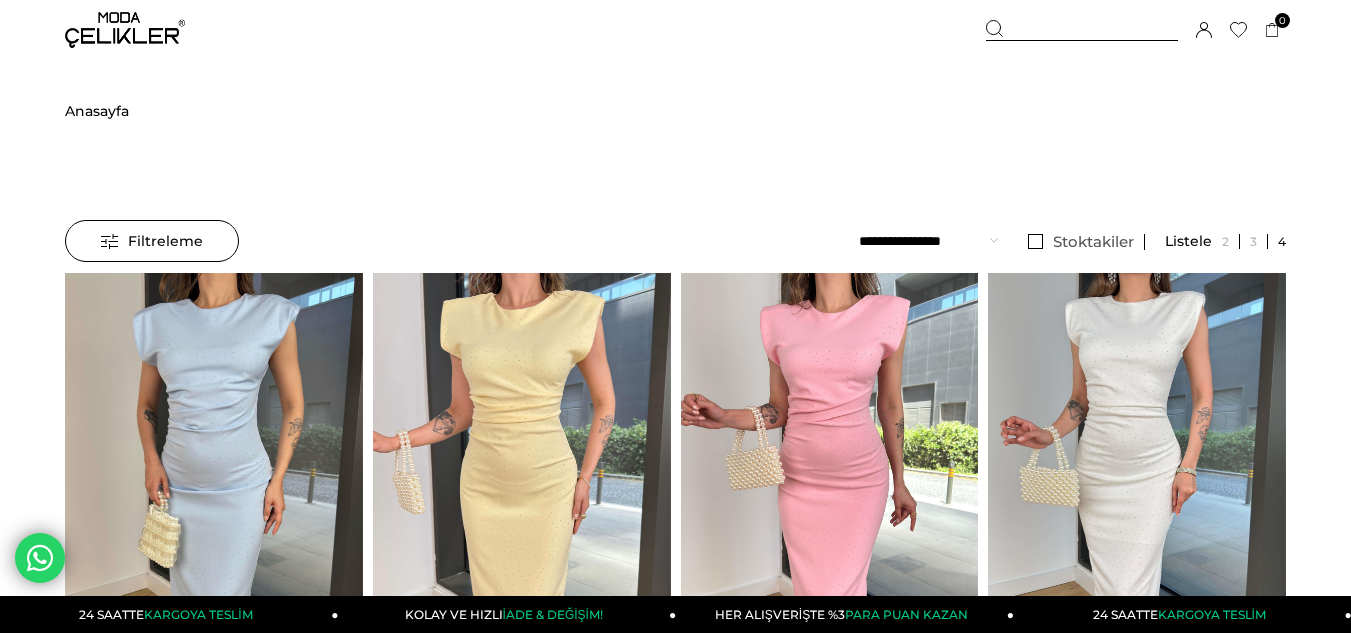 click at bounding box center (1082, 30) 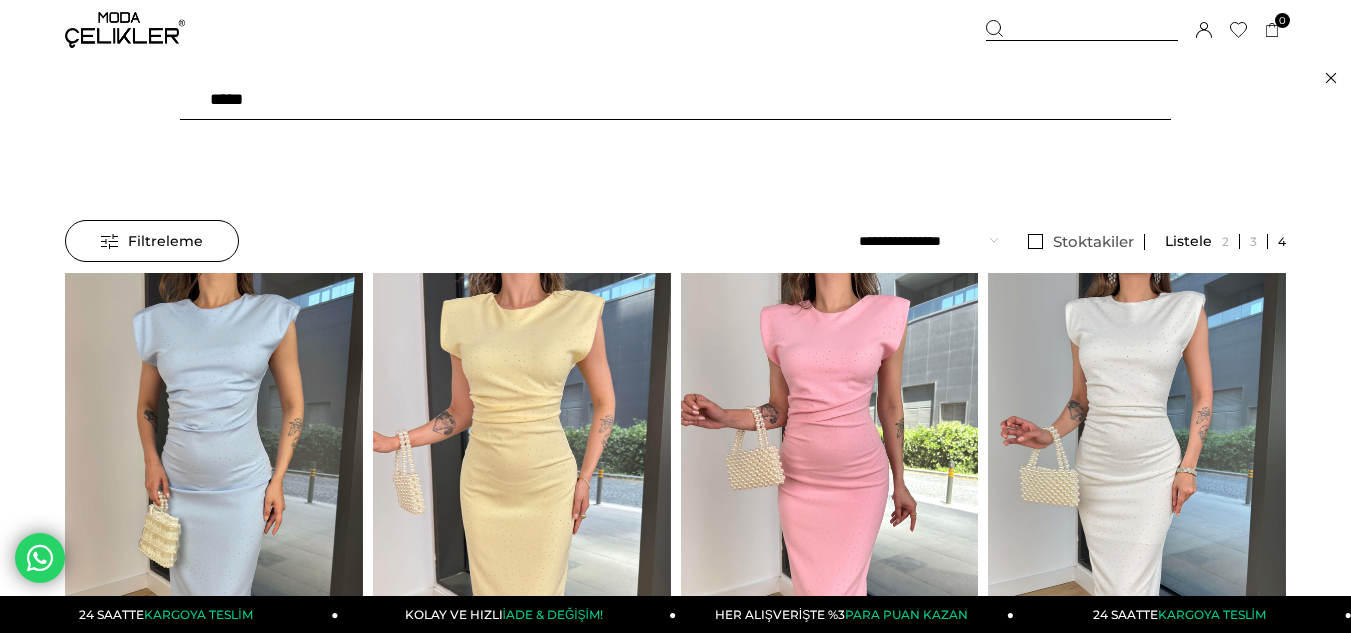 drag, startPoint x: 353, startPoint y: 72, endPoint x: 339, endPoint y: 89, distance: 22.022715 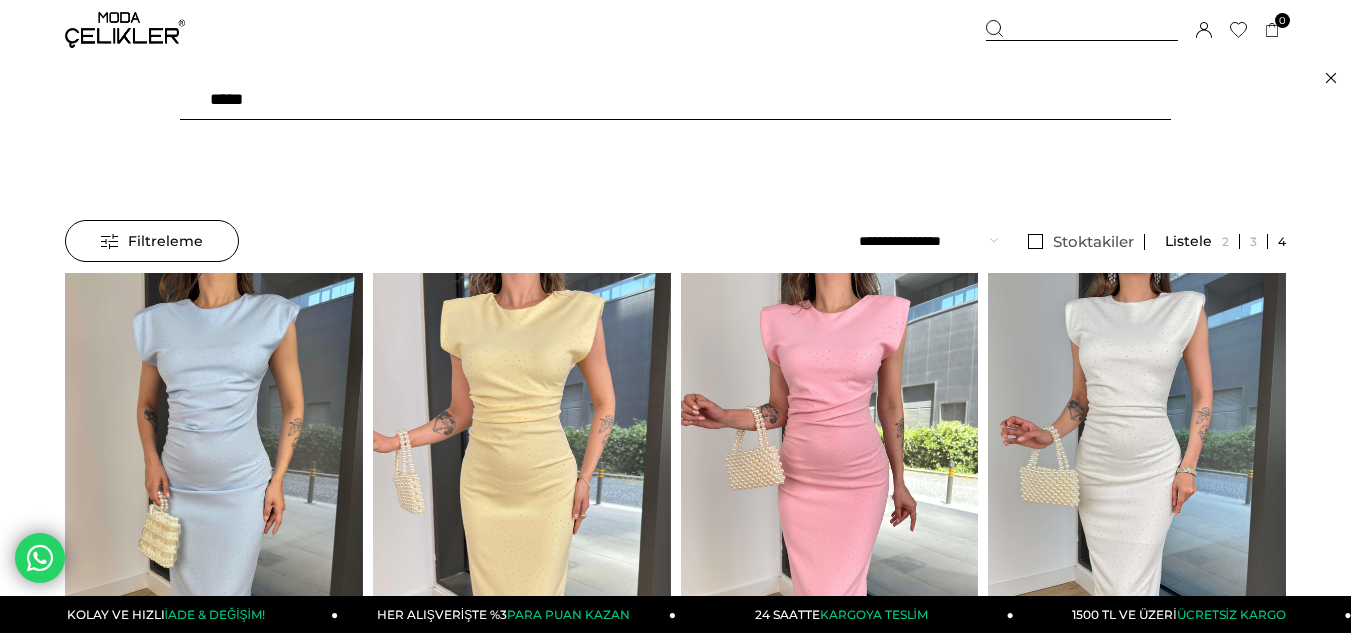 type on "******" 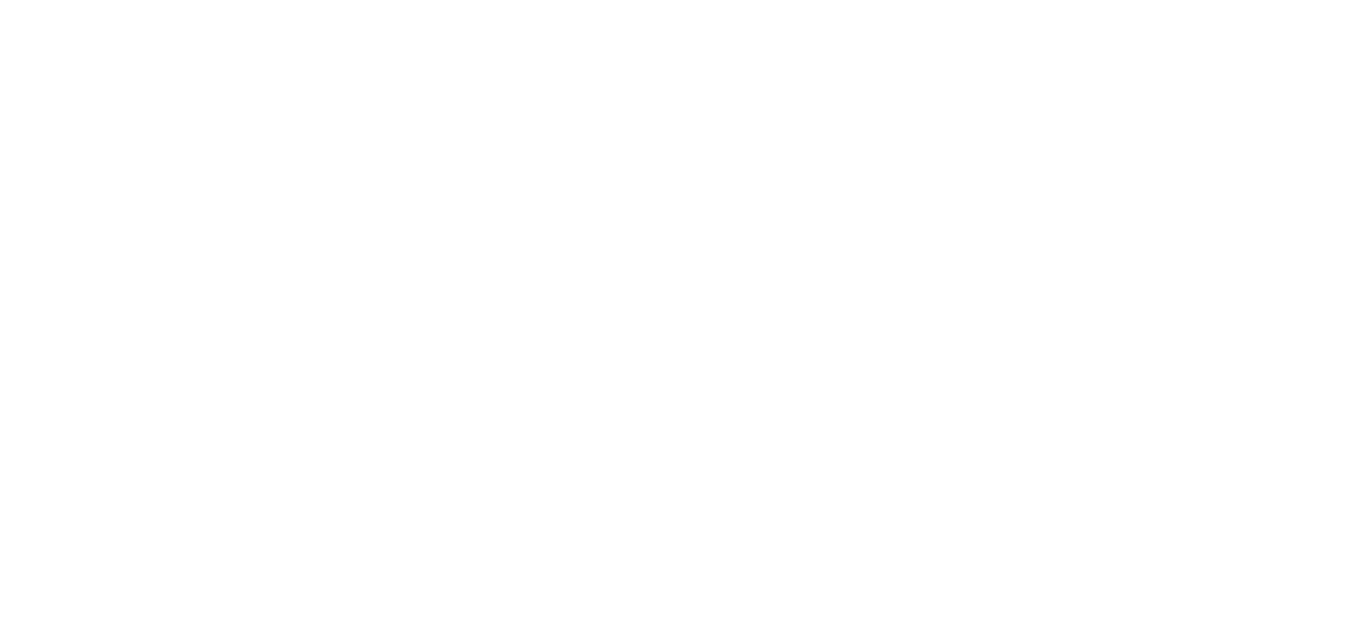 scroll, scrollTop: 0, scrollLeft: 0, axis: both 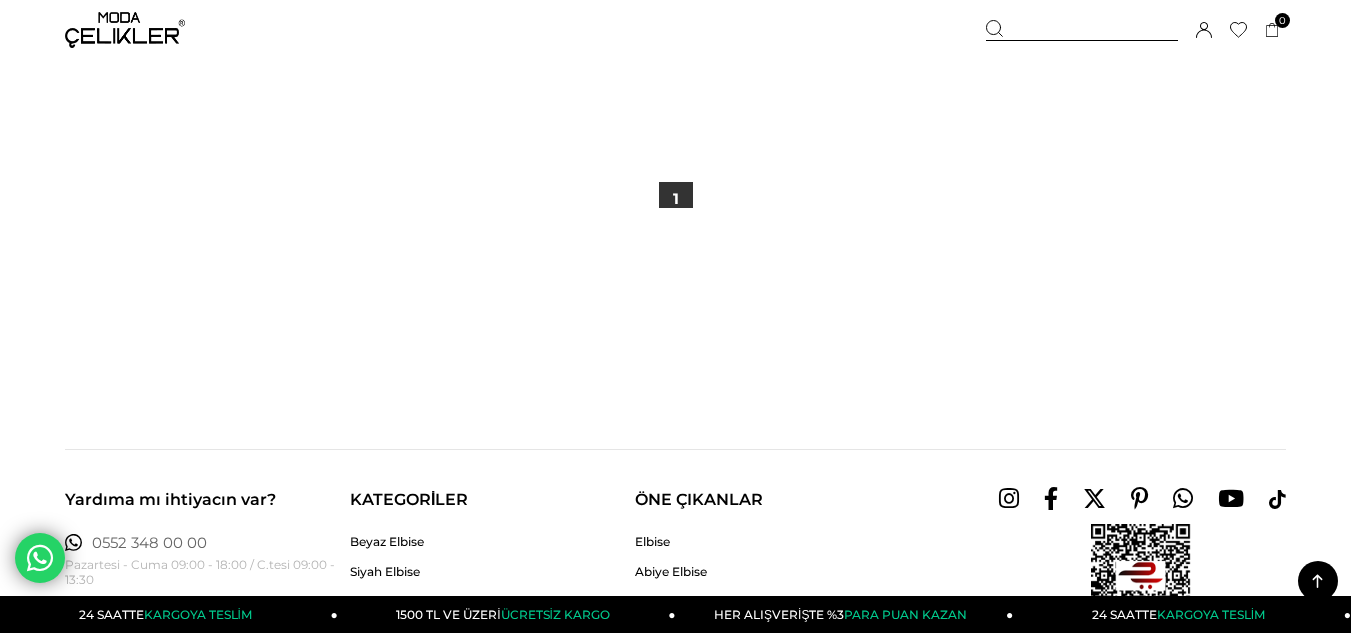 click at bounding box center [675, 272] 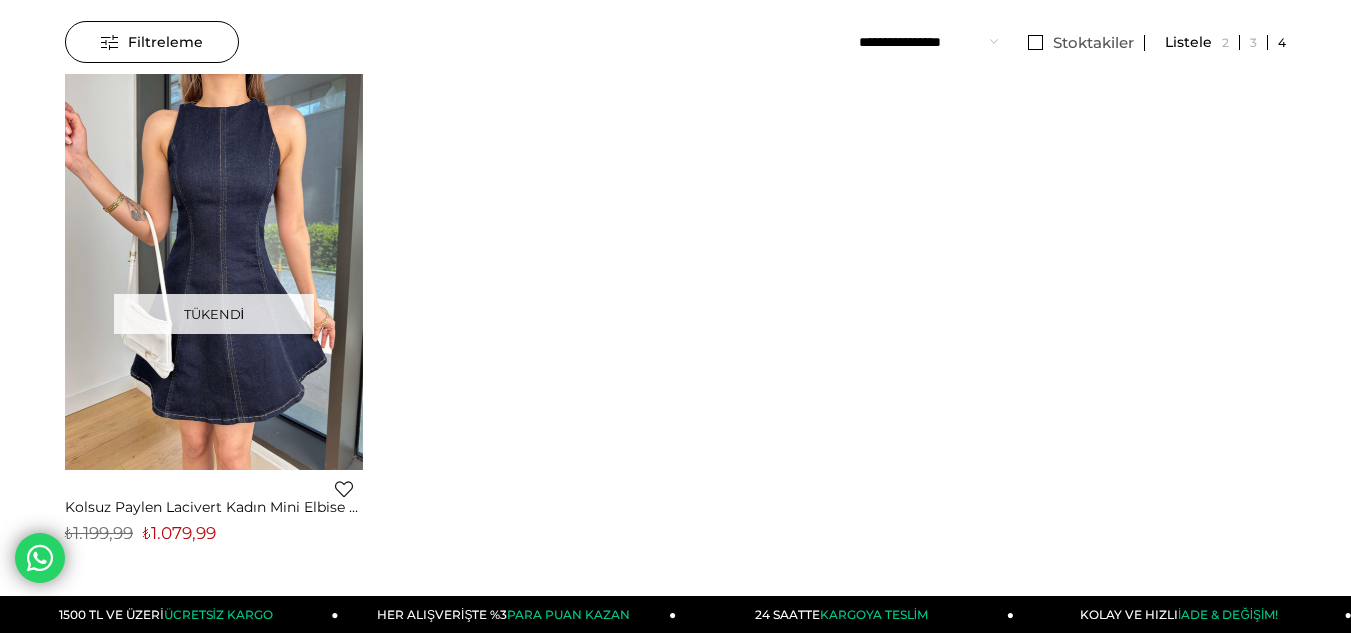 scroll, scrollTop: 0, scrollLeft: 0, axis: both 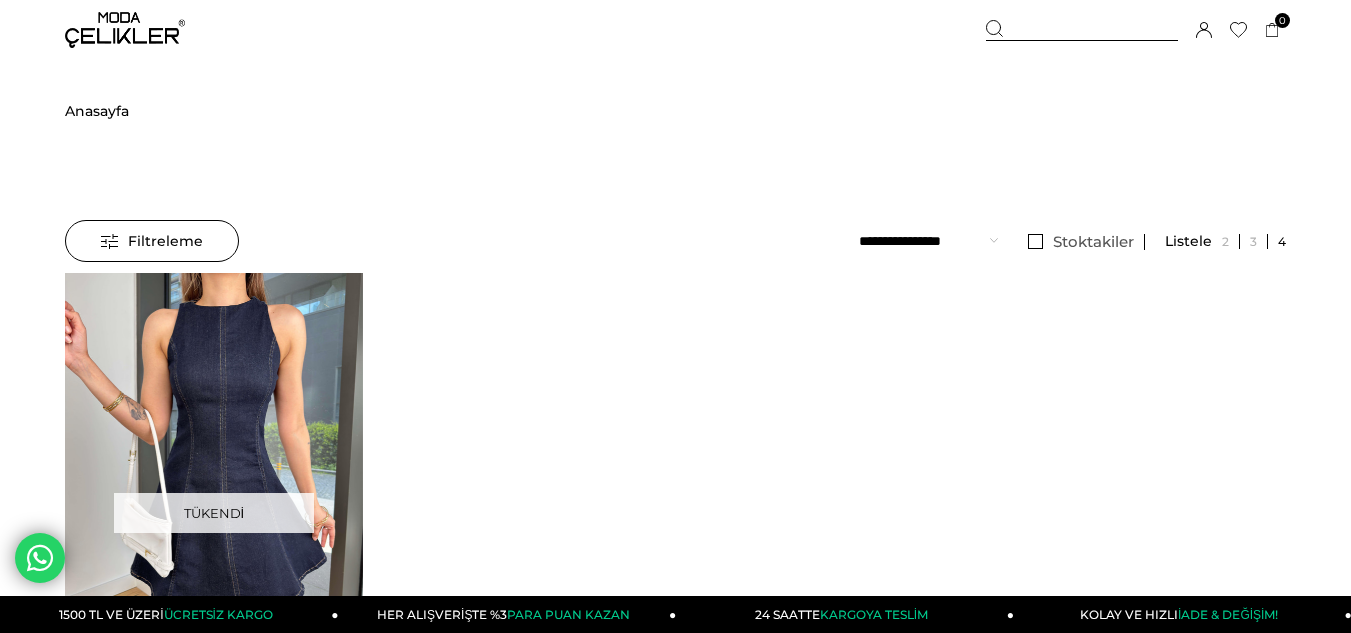 click at bounding box center (125, 30) 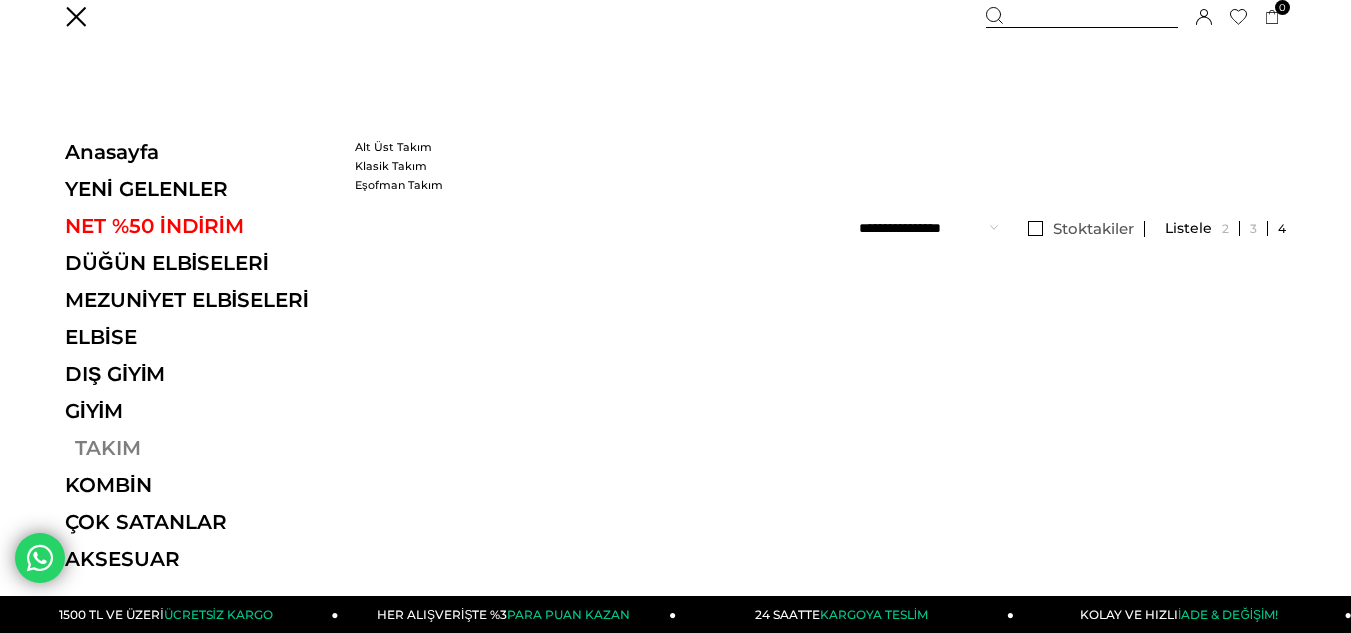 scroll, scrollTop: 100, scrollLeft: 0, axis: vertical 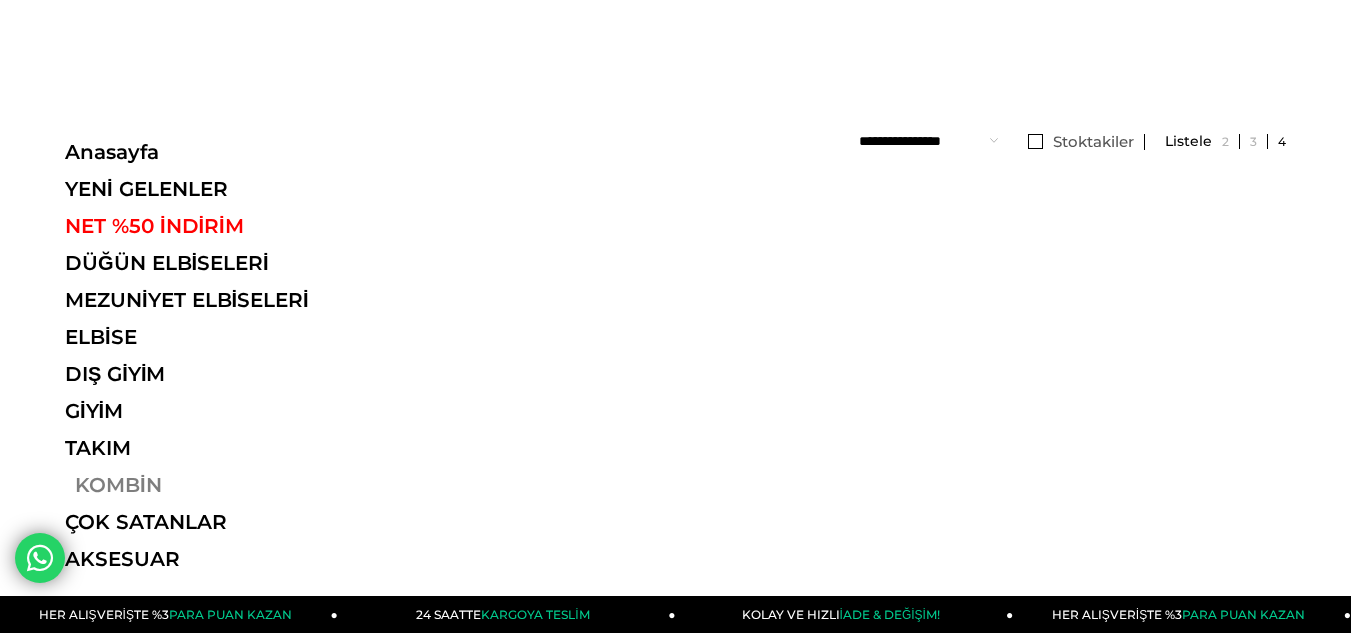 click on "KOMBİN" at bounding box center [202, 485] 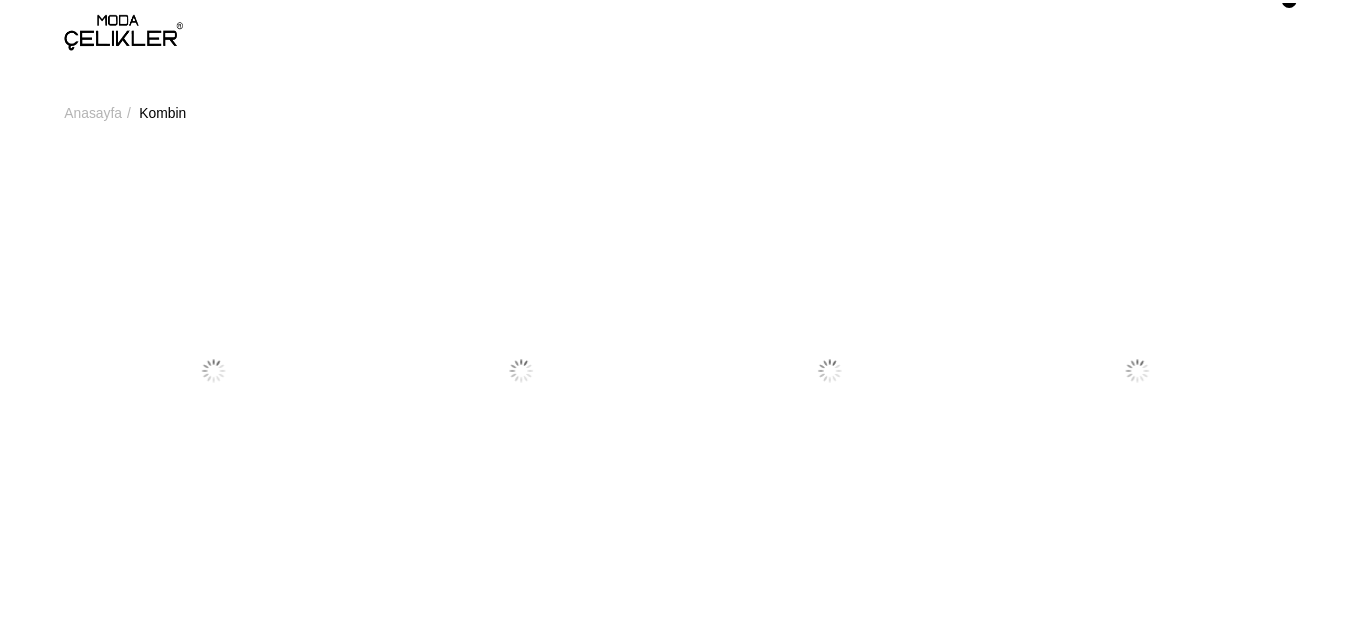 scroll, scrollTop: 0, scrollLeft: 0, axis: both 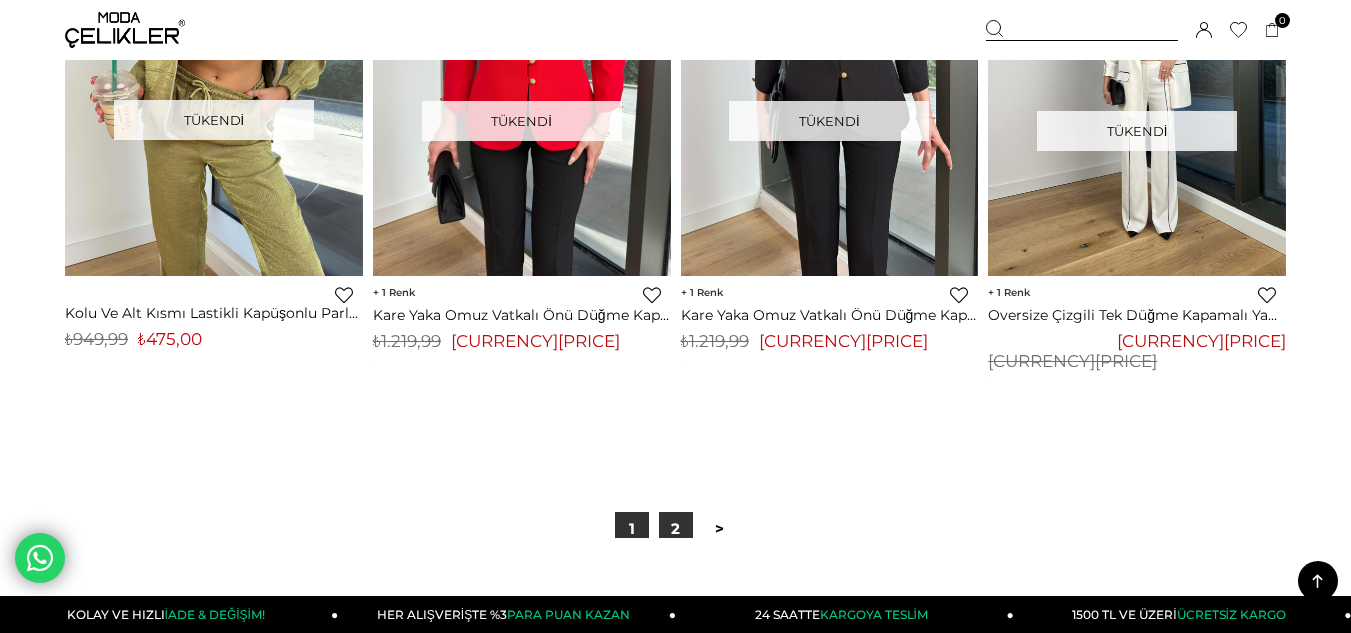 click on "2" at bounding box center (676, 529) 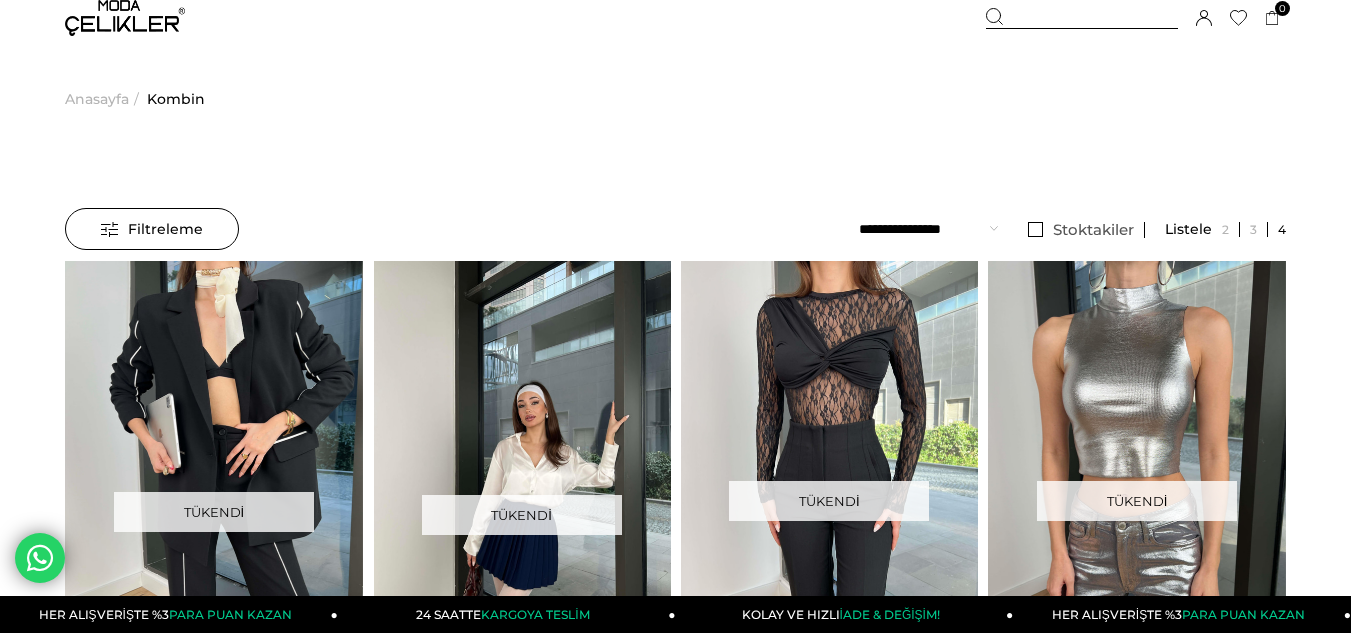 scroll, scrollTop: 0, scrollLeft: 0, axis: both 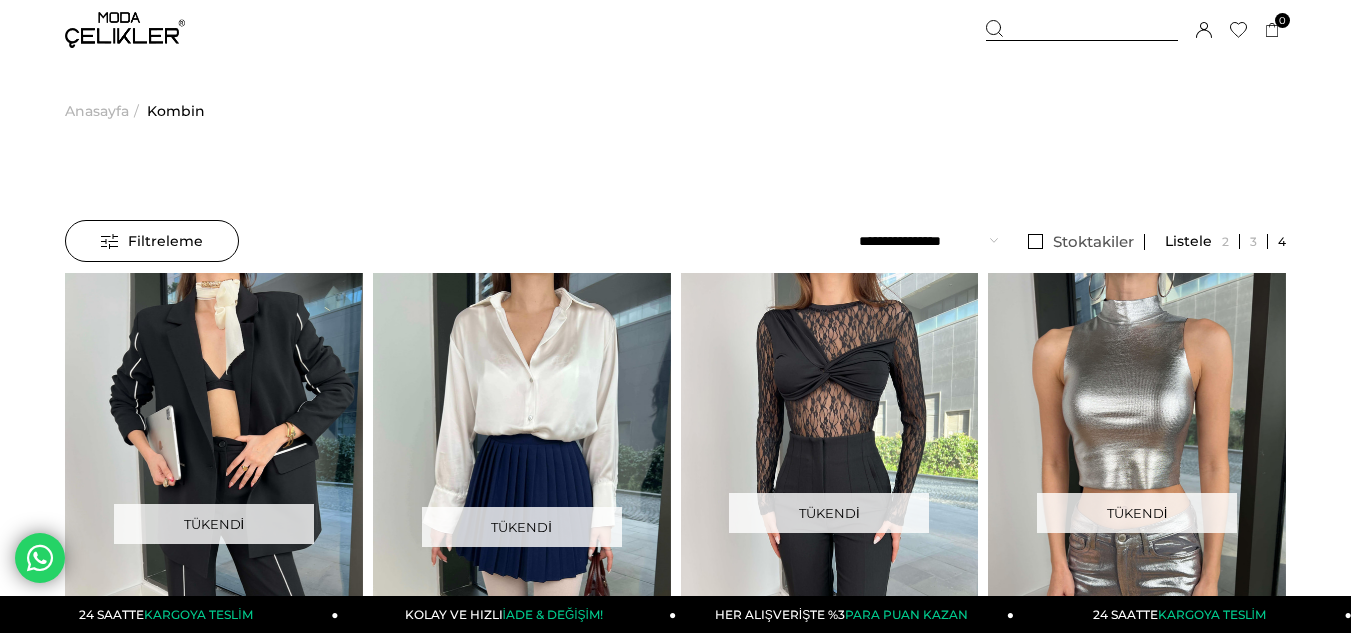 click at bounding box center (125, 30) 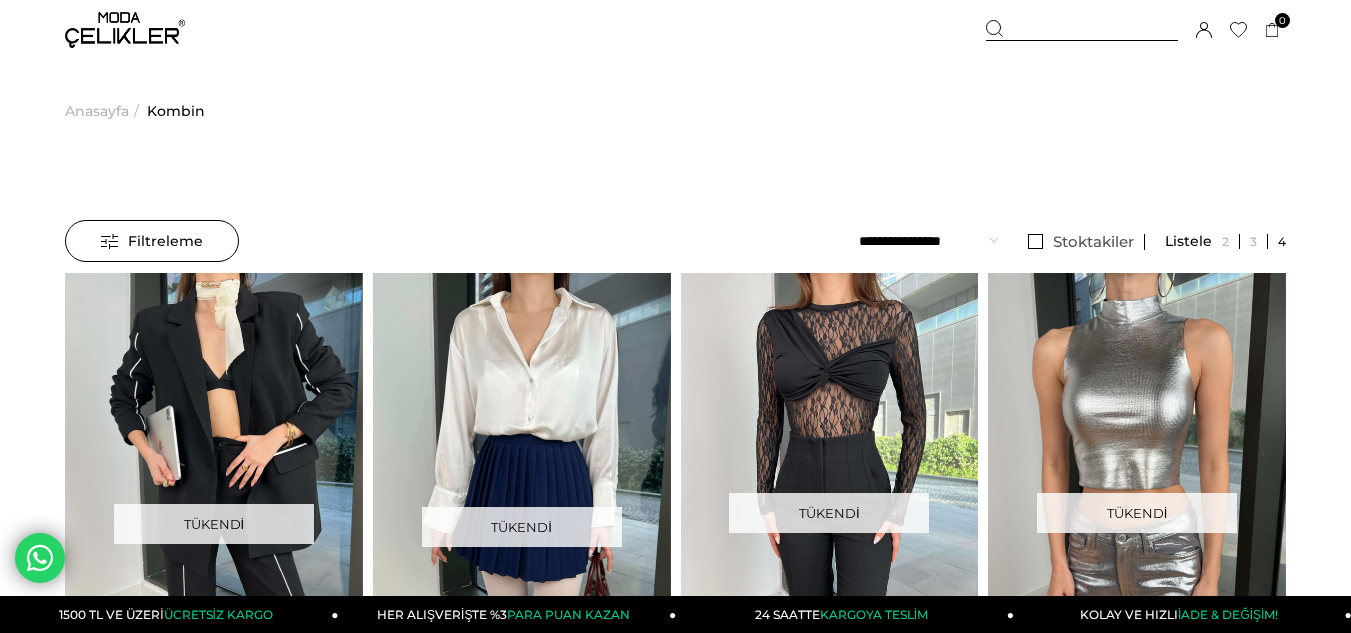 click on "Kaydettigim Filtreyi Kullan
Filtreleme
Filtreleme
Sıralama
Filtreleme Stoktakiler
Kategoriler
Kombin
Üst Giyim
Ofise Dönüş
Giyim
Yeni Gelenler
Net %50 İndirim" at bounding box center [675, 781] 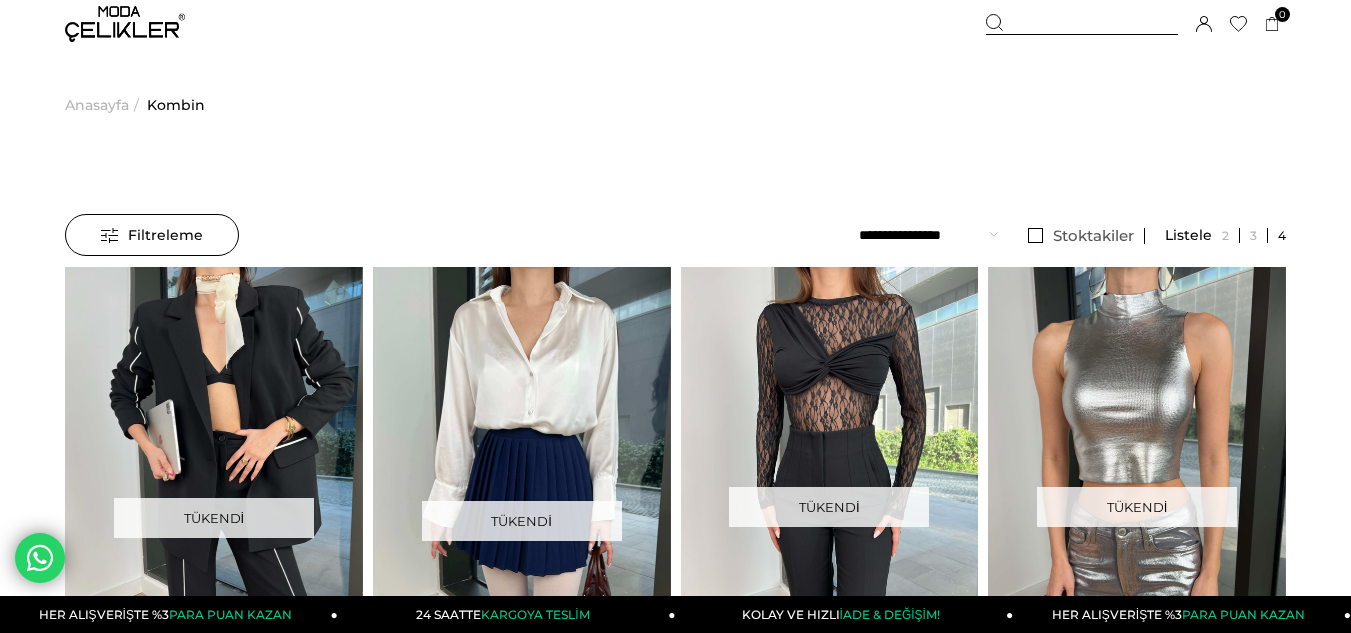 scroll, scrollTop: 0, scrollLeft: 0, axis: both 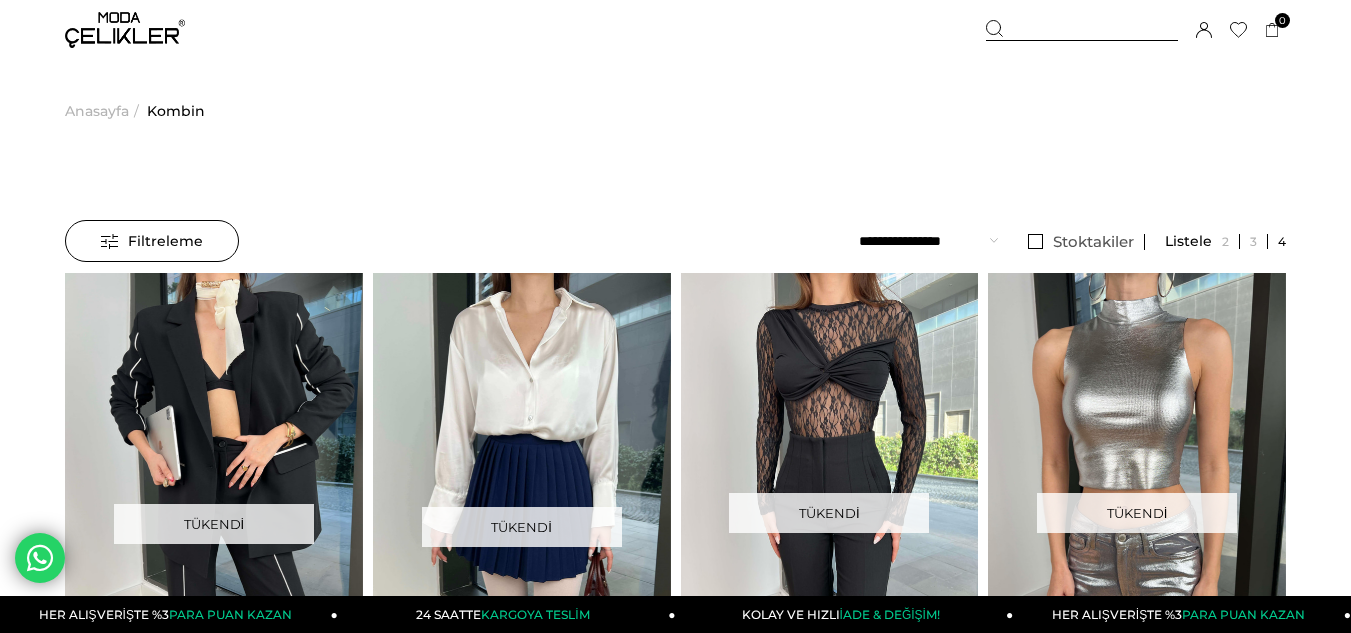 click at bounding box center [1082, 30] 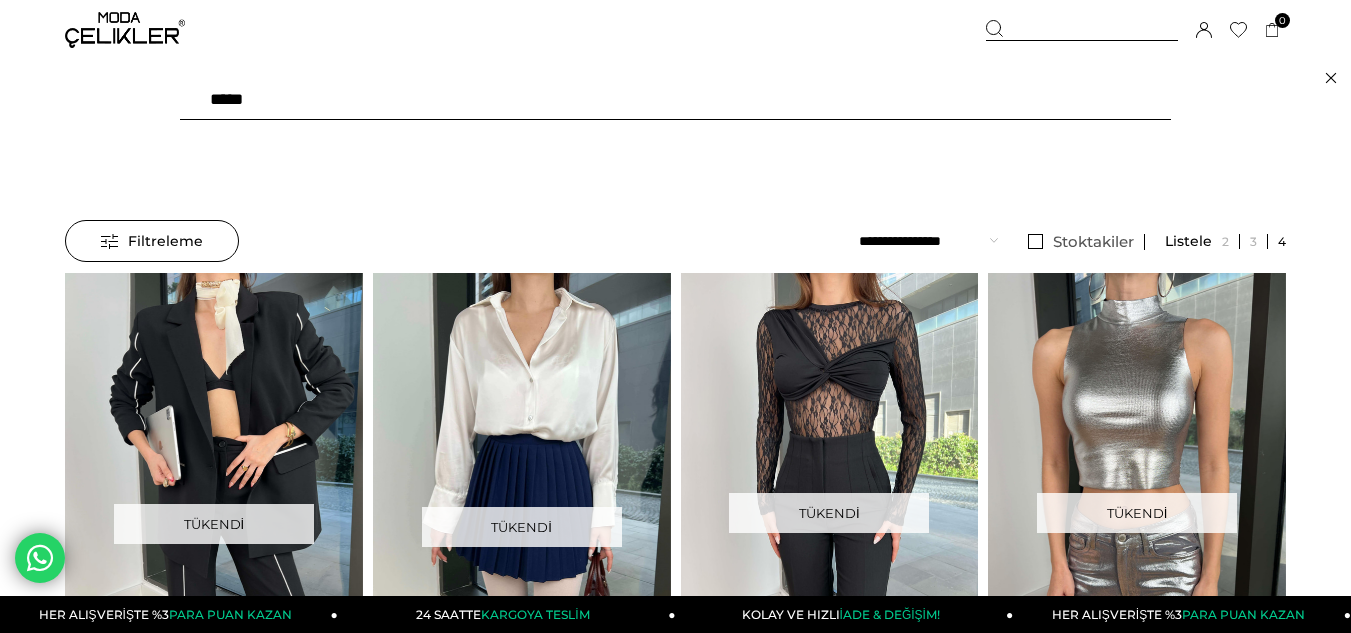 click at bounding box center (675, 100) 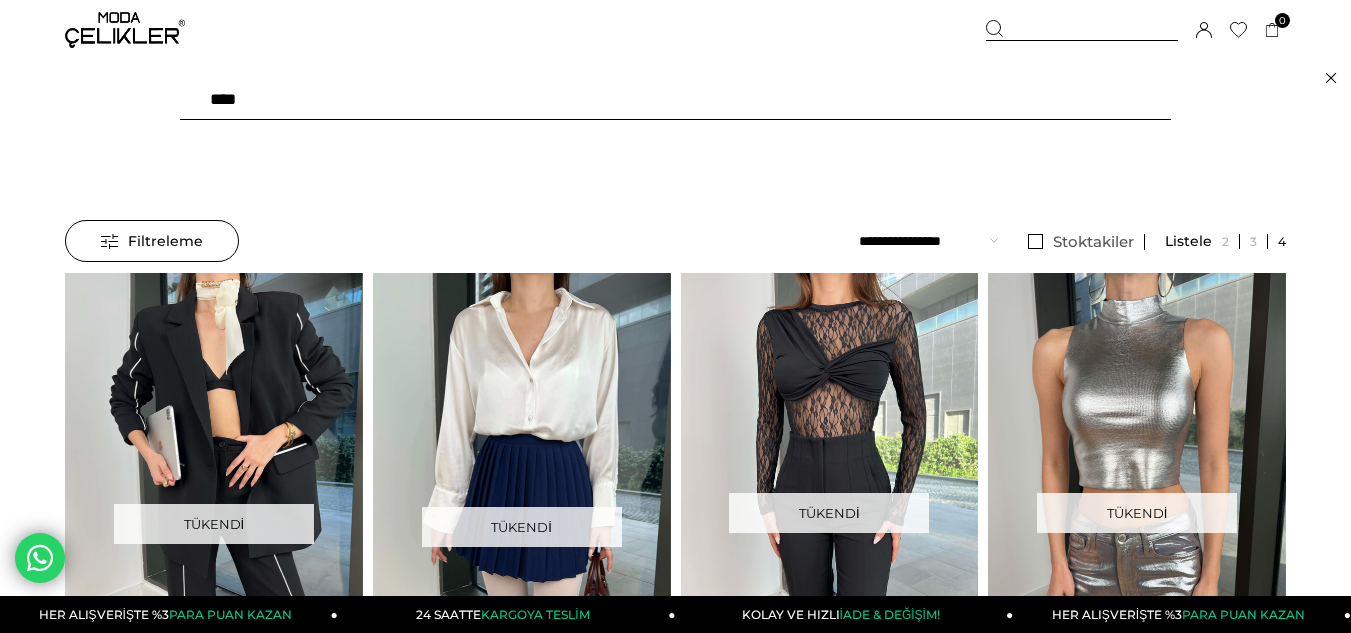 type on "*****" 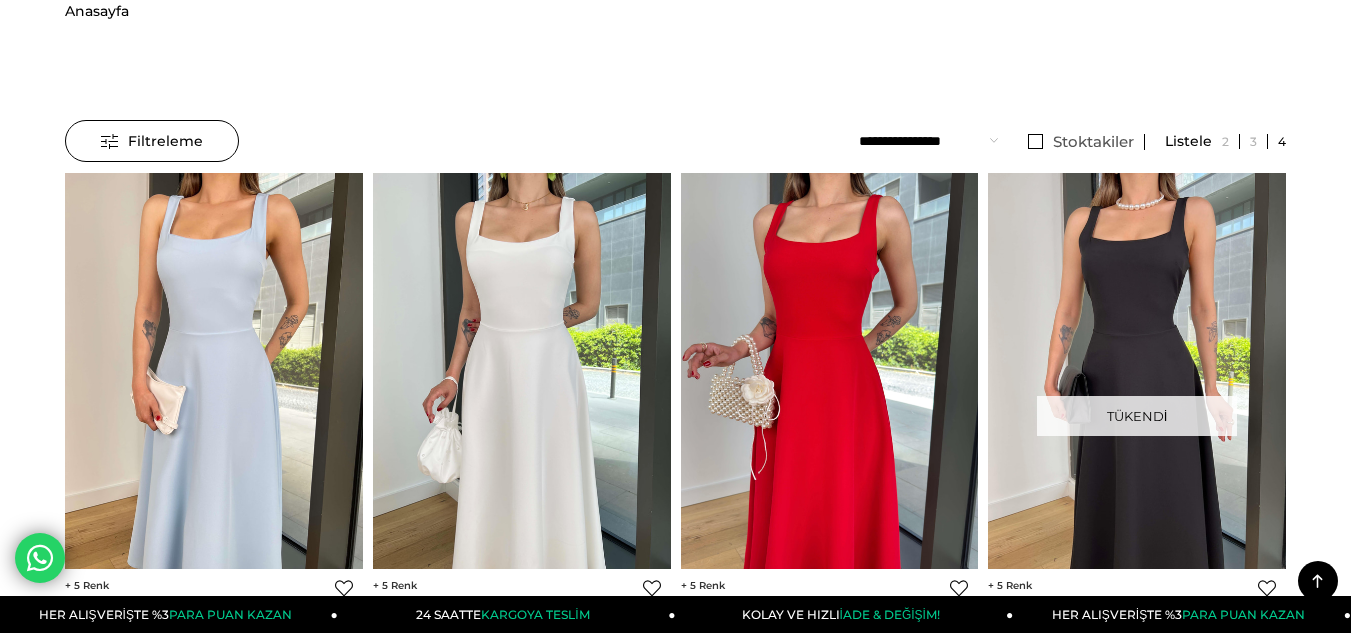 scroll, scrollTop: 269, scrollLeft: 0, axis: vertical 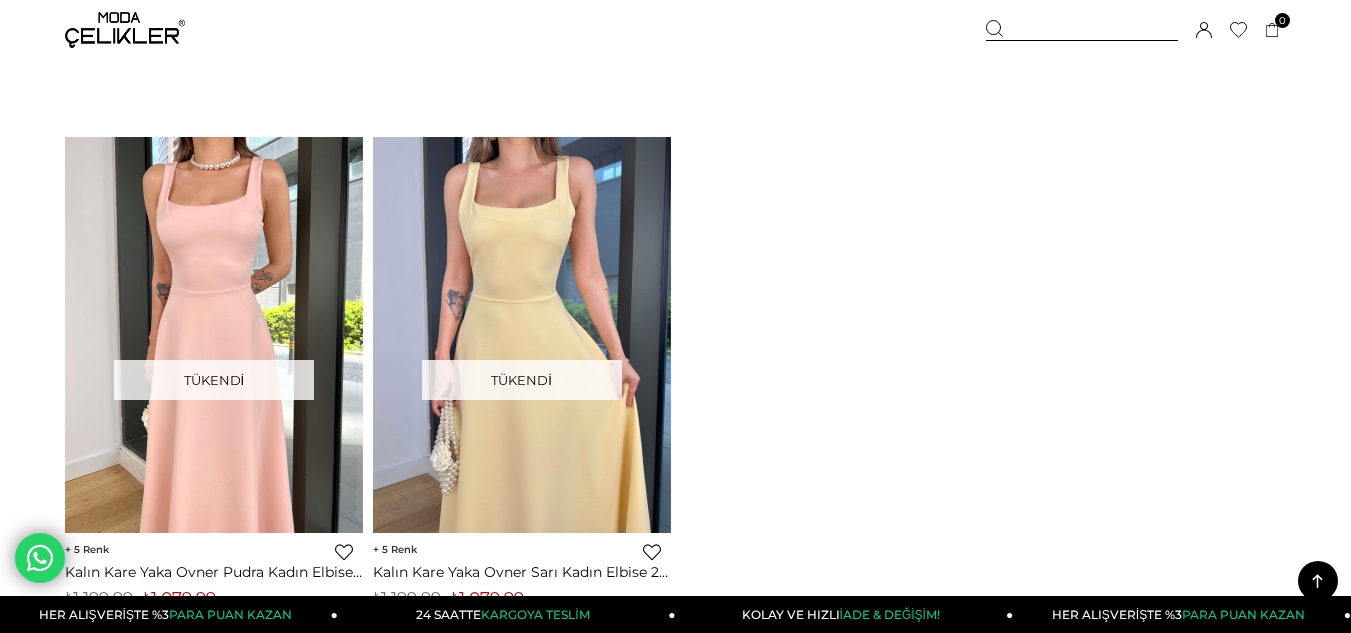 click at bounding box center (1082, 30) 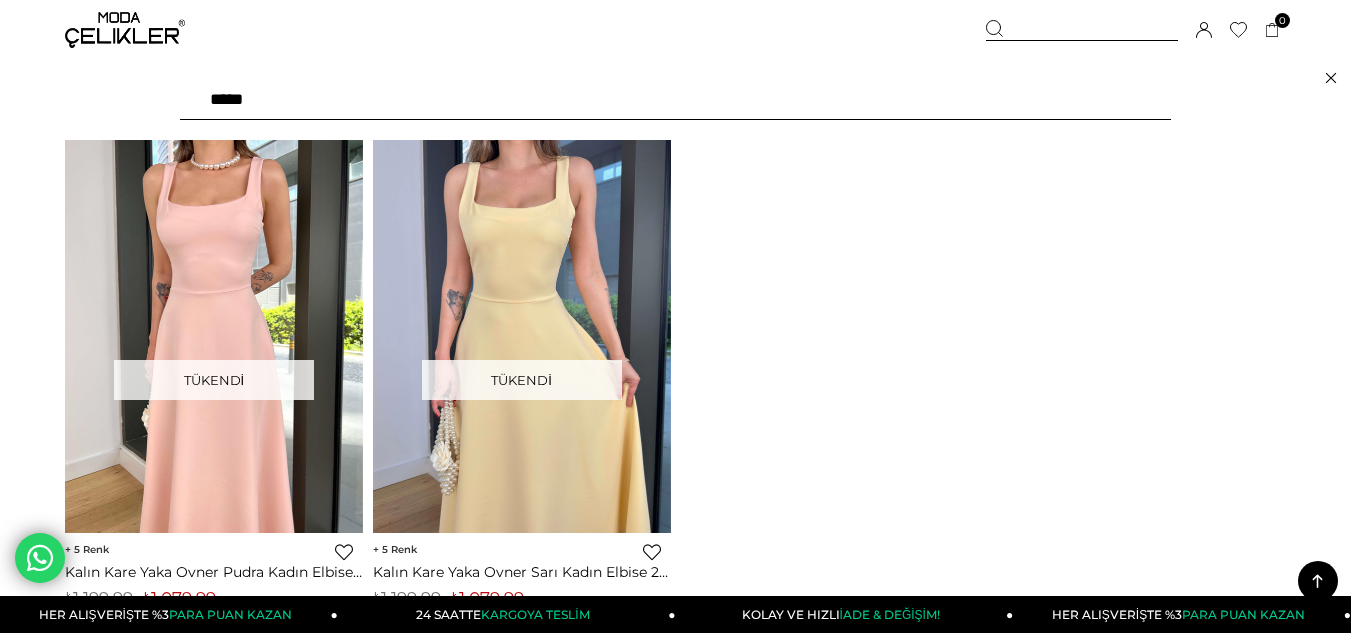 click on "*****" at bounding box center (675, 100) 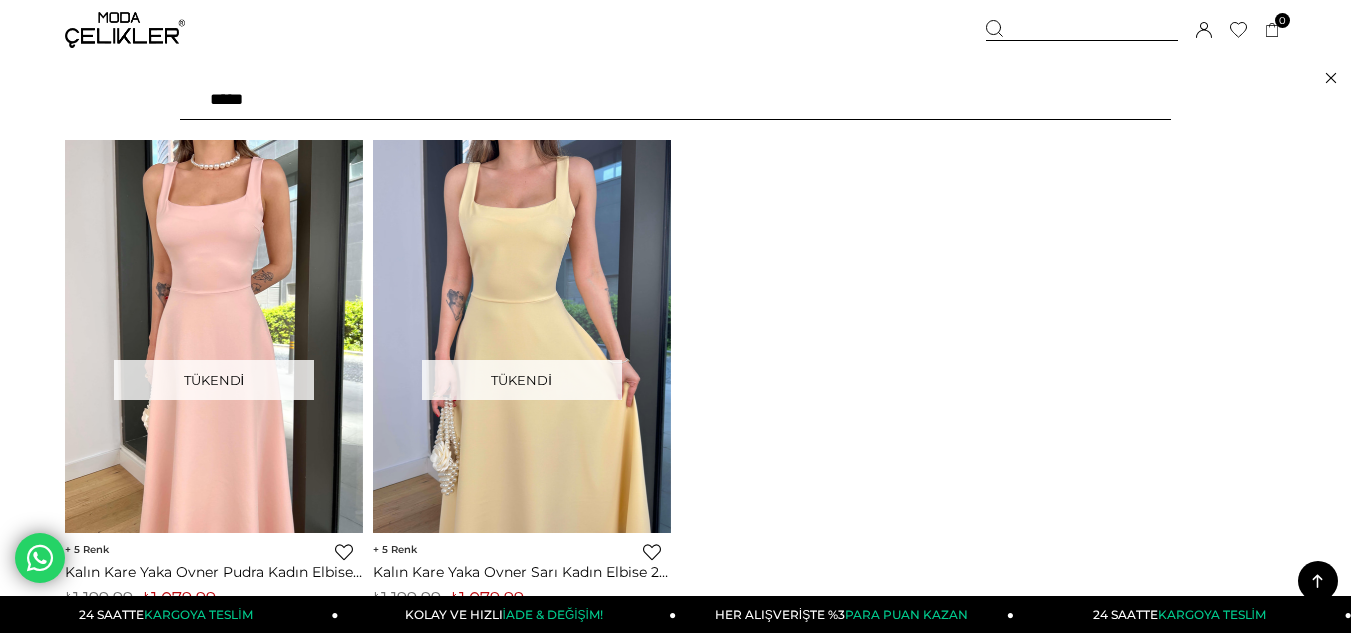 type on "******" 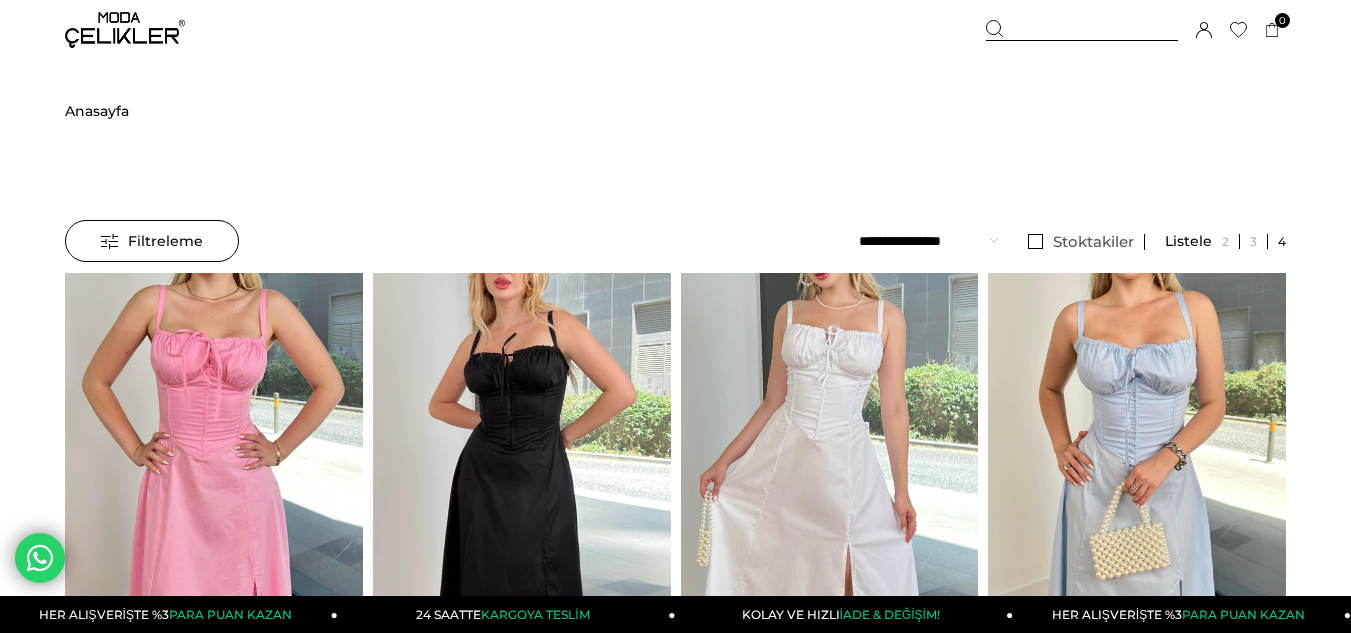 scroll, scrollTop: 0, scrollLeft: 0, axis: both 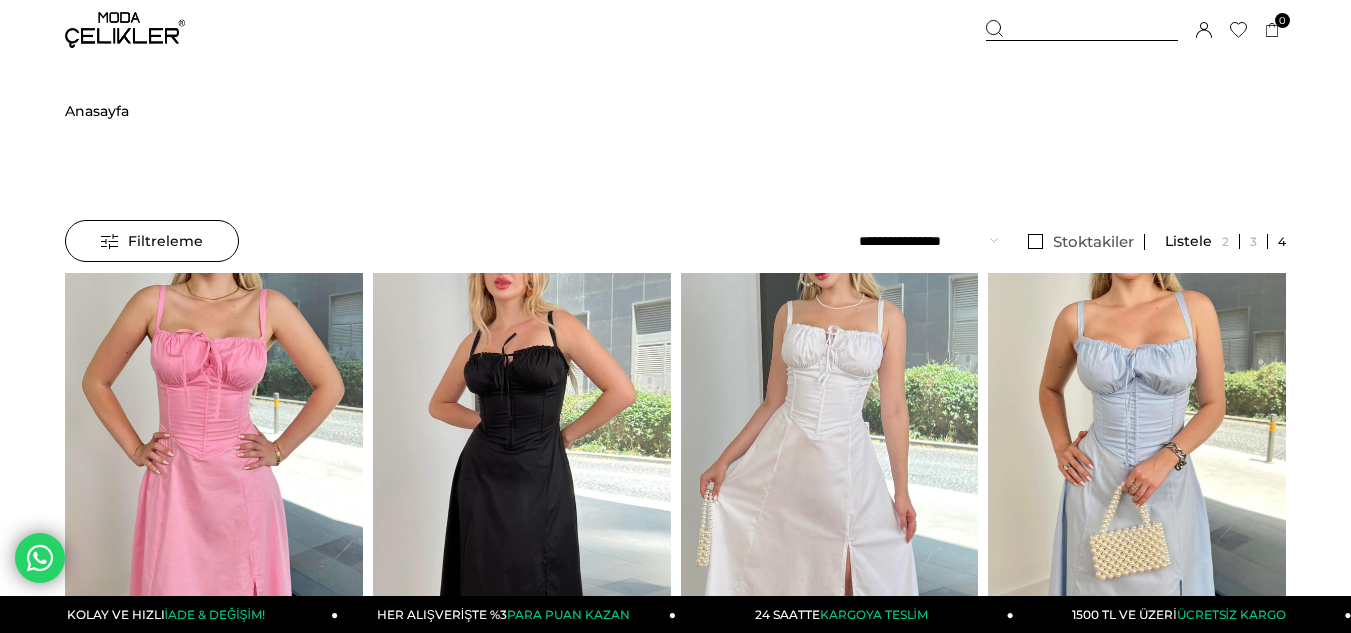 click at bounding box center (1082, 30) 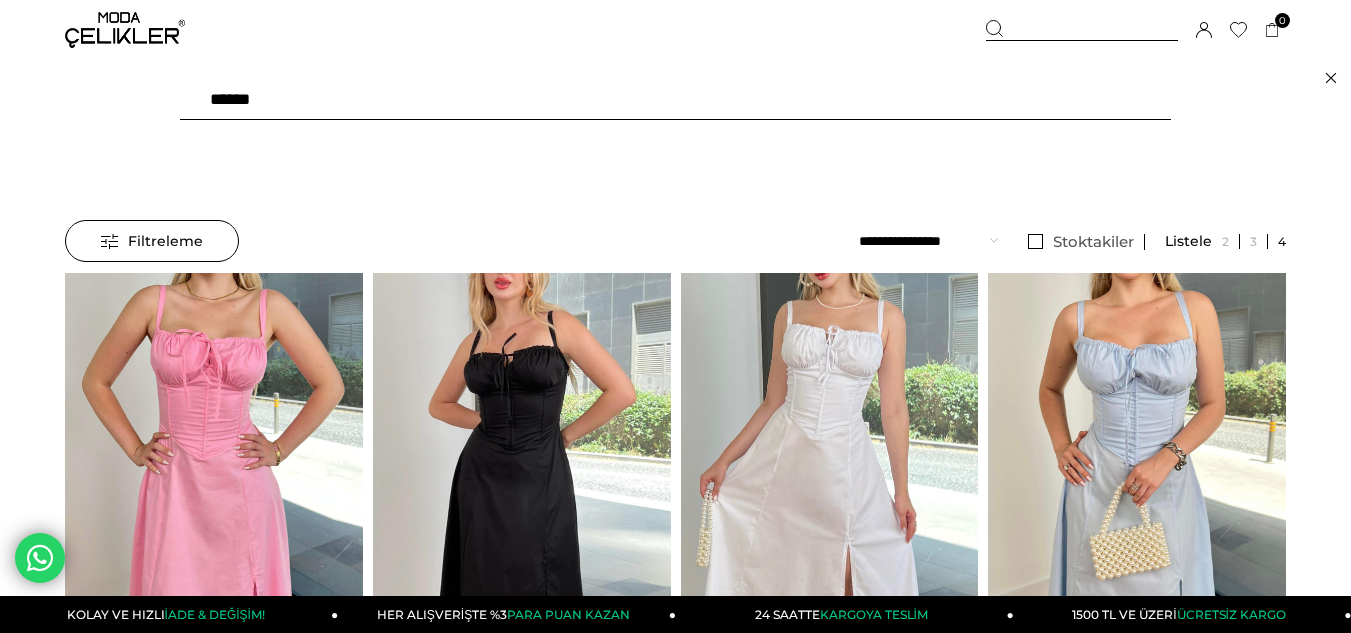 click on "******" at bounding box center (675, 100) 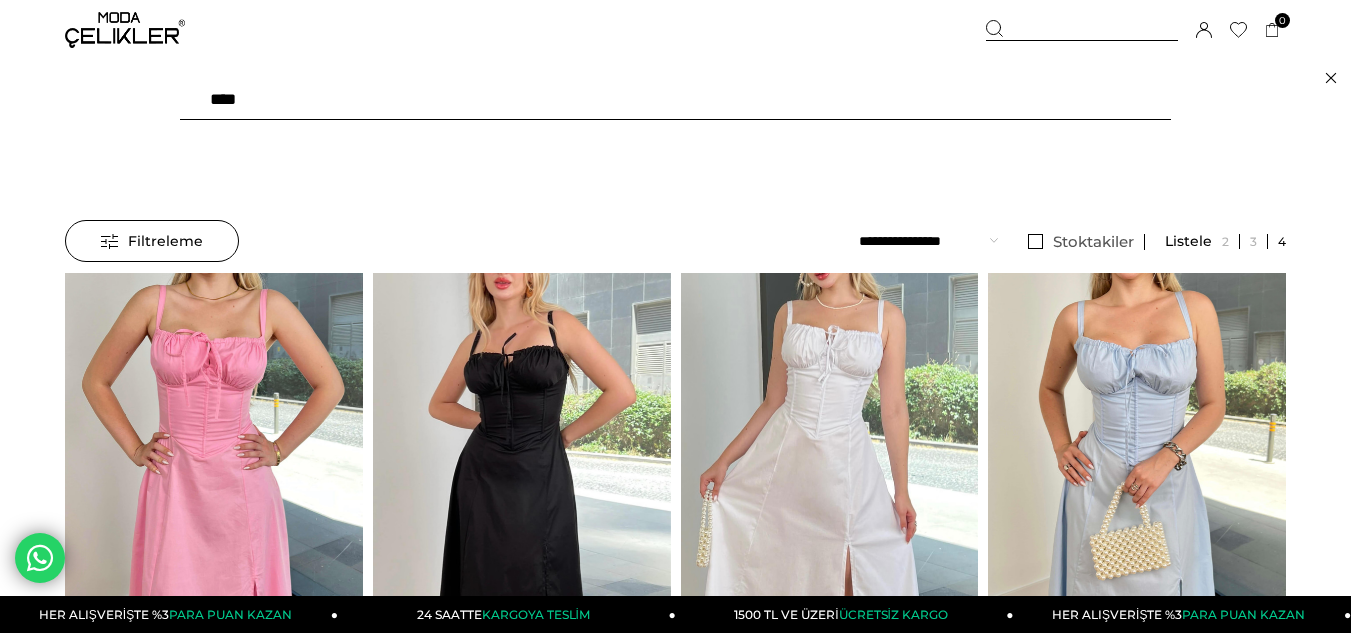 type on "*****" 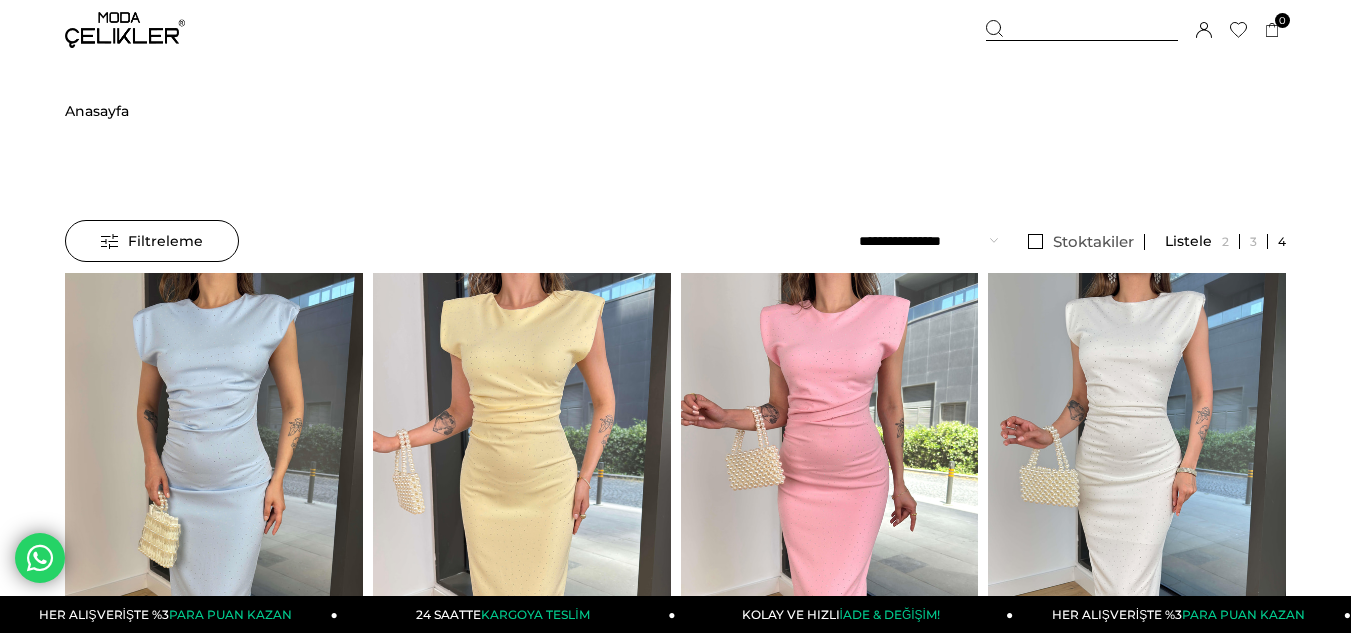 scroll, scrollTop: 0, scrollLeft: 0, axis: both 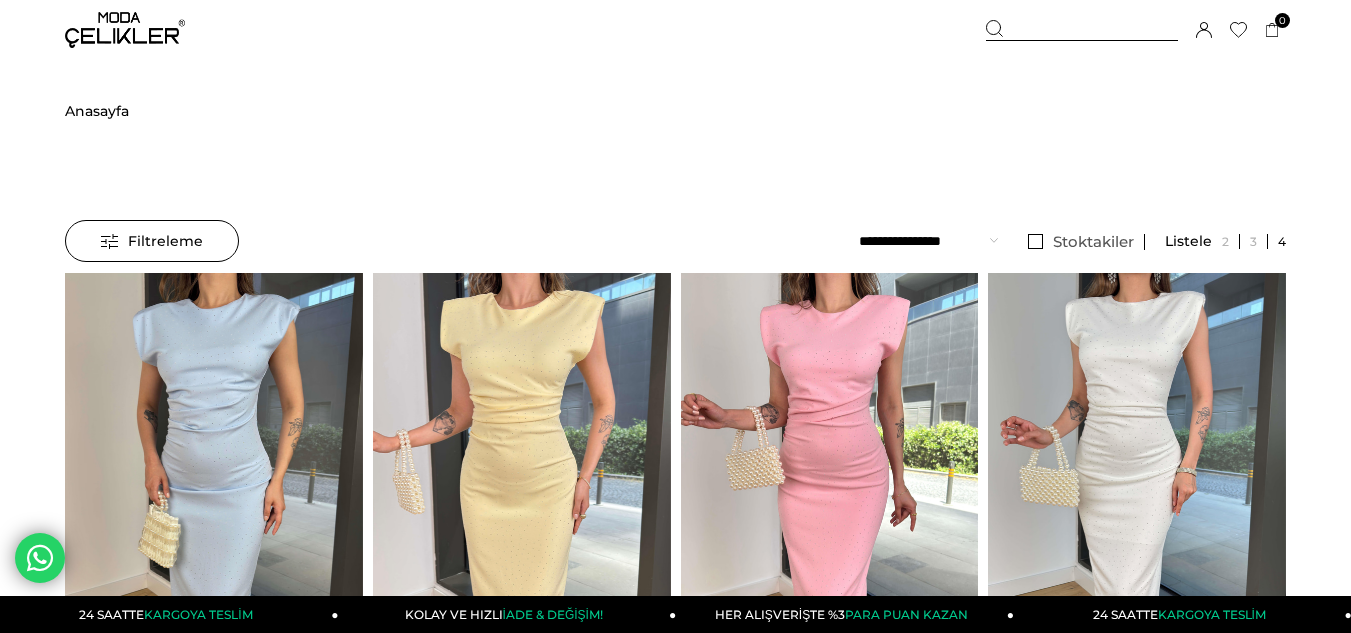 click at bounding box center [1082, 30] 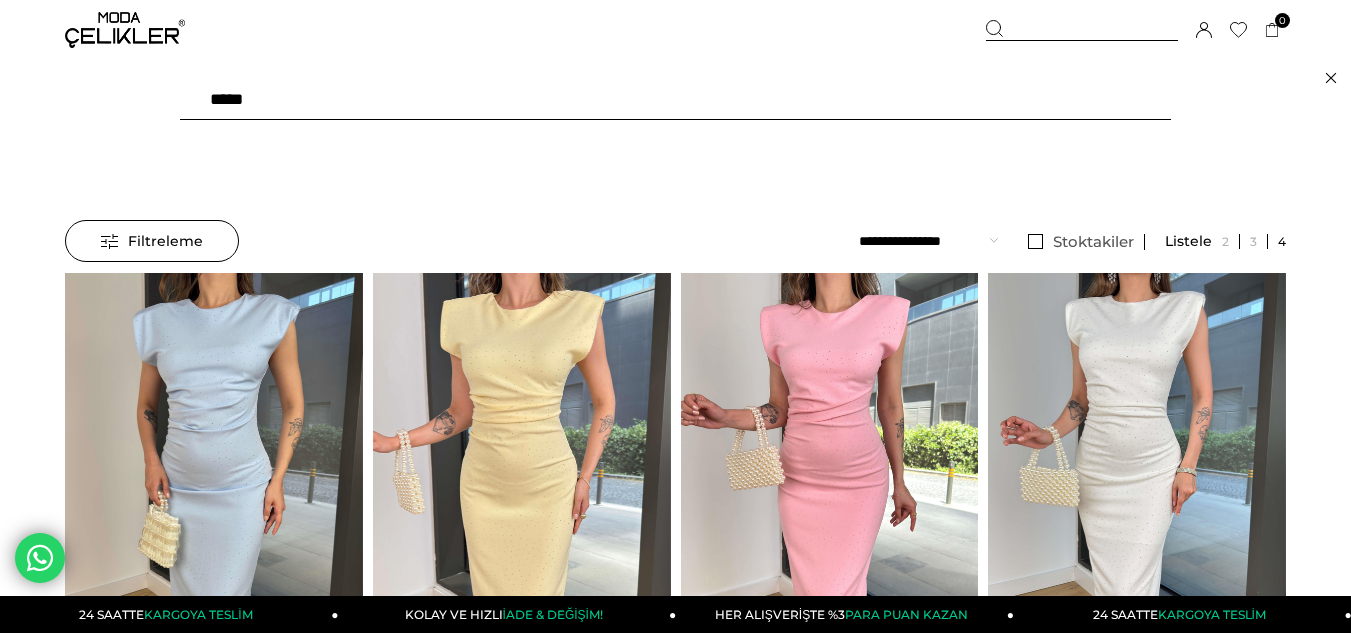 click on "*****" at bounding box center (675, 100) 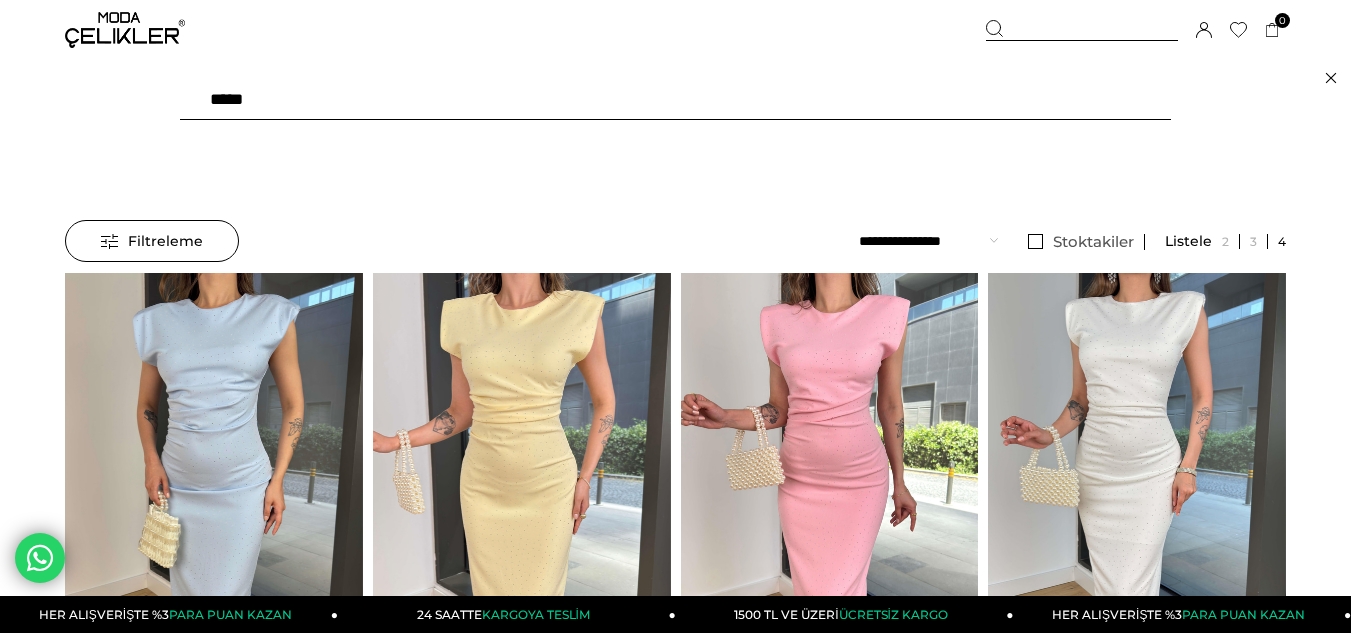type on "******" 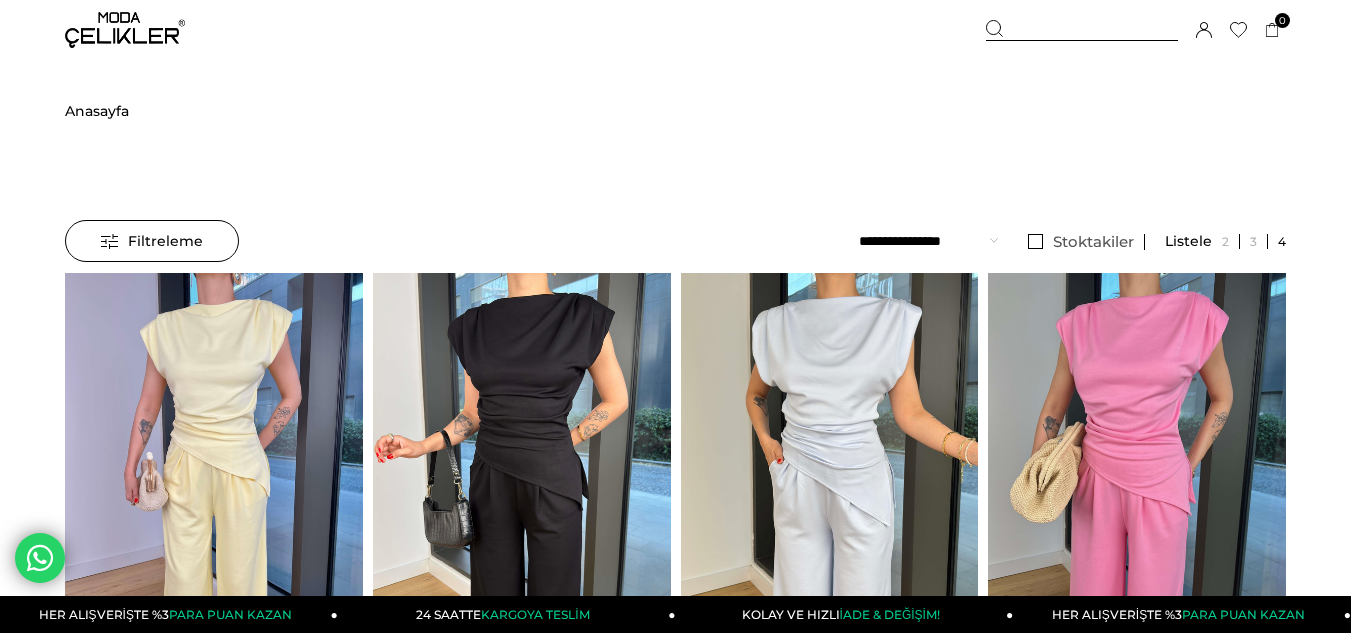 scroll, scrollTop: 0, scrollLeft: 0, axis: both 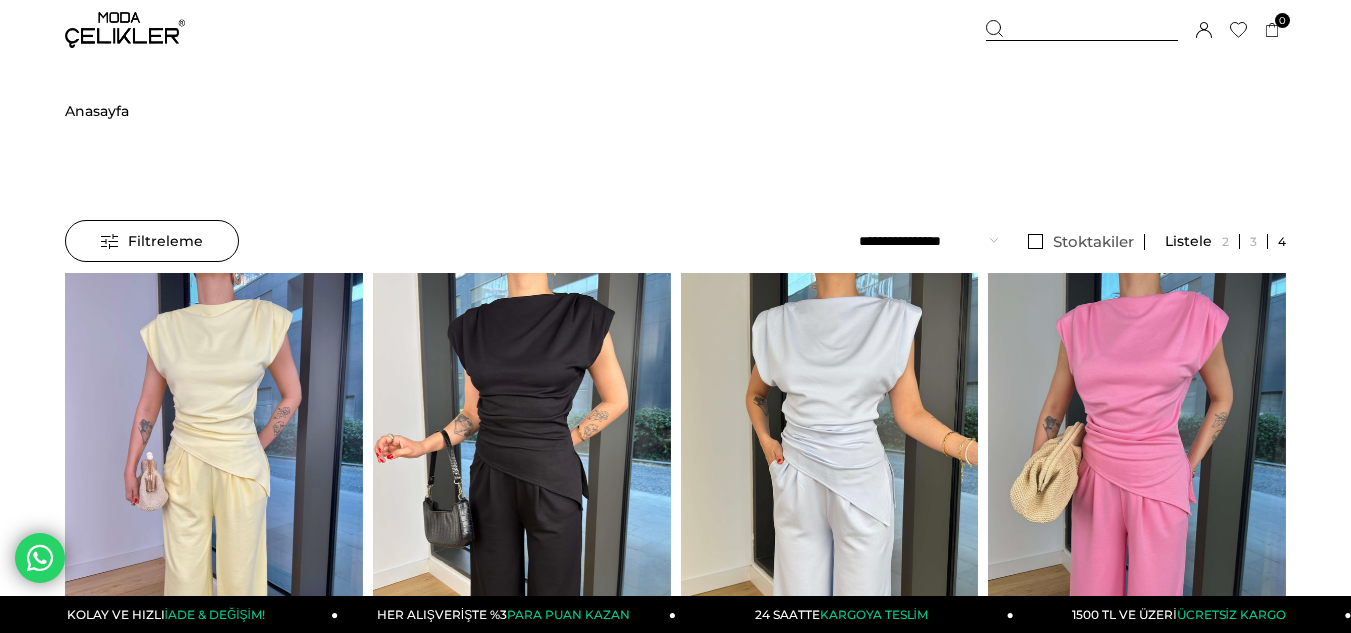 click at bounding box center (1082, 30) 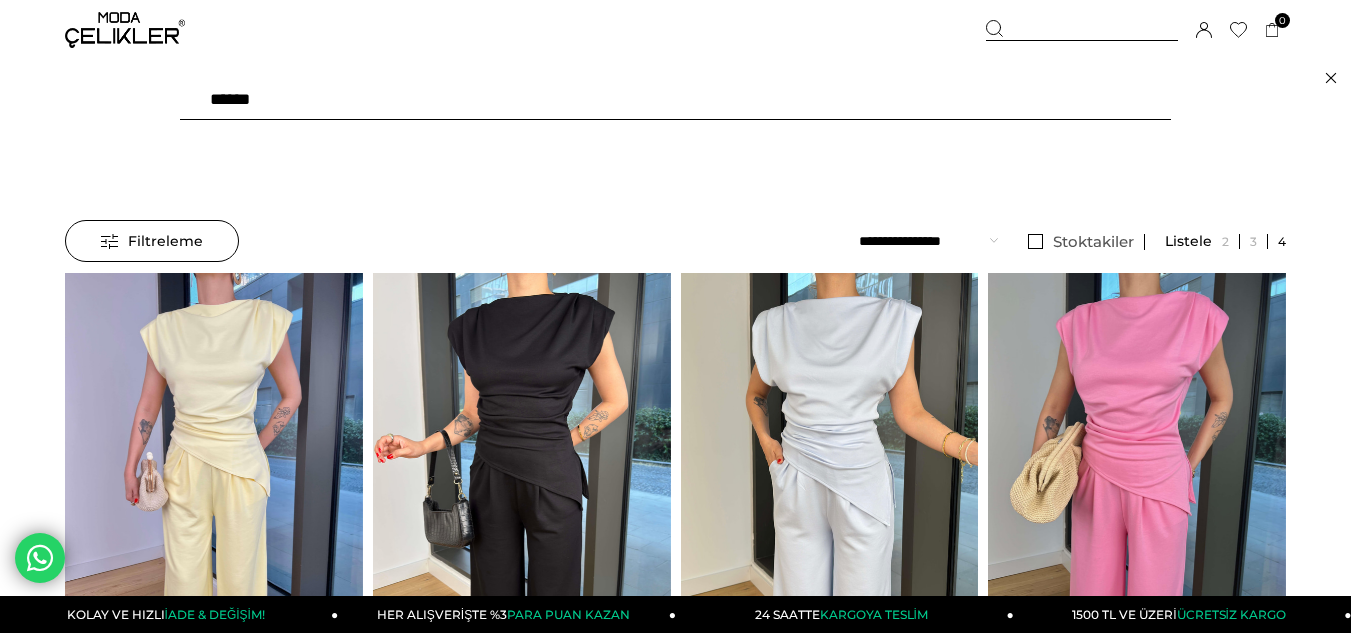 click on "******" at bounding box center [675, 100] 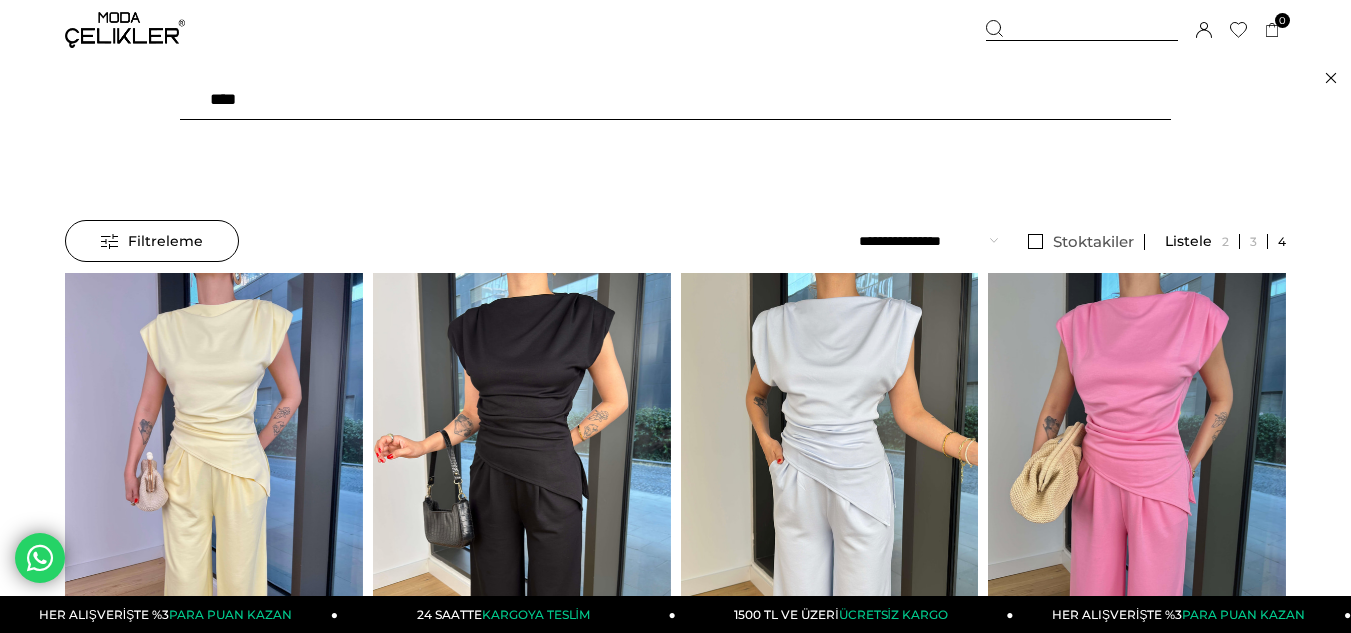 type on "*****" 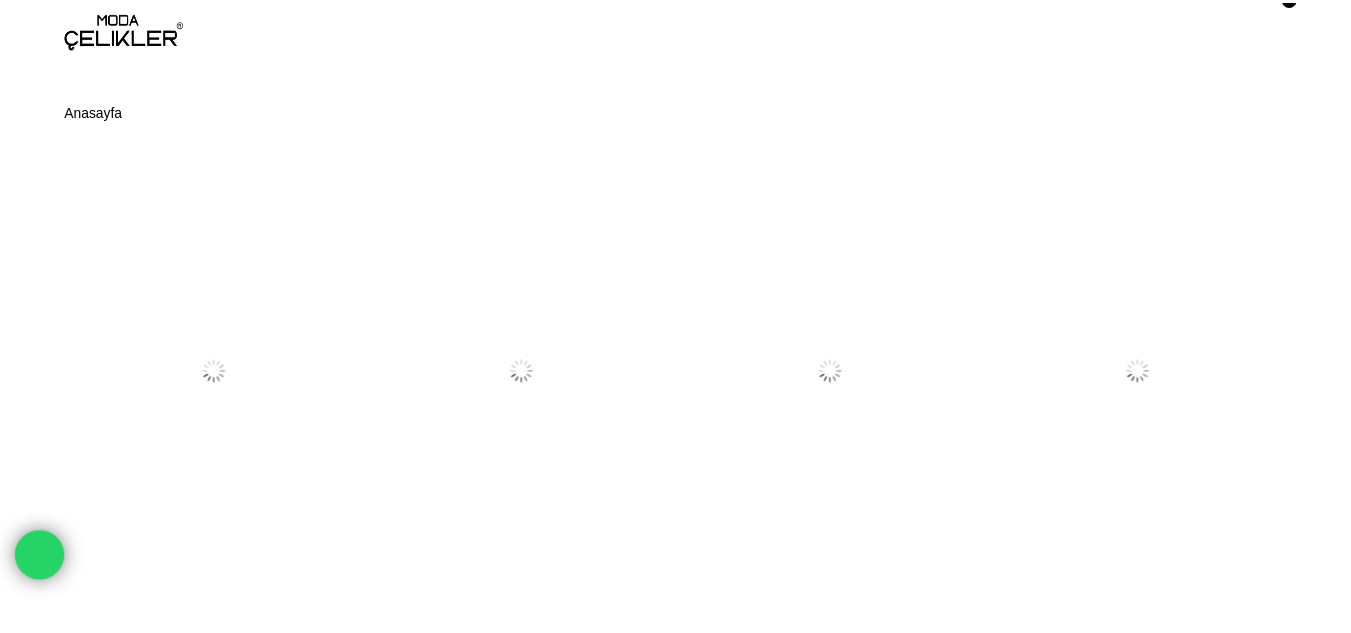 scroll, scrollTop: 0, scrollLeft: 0, axis: both 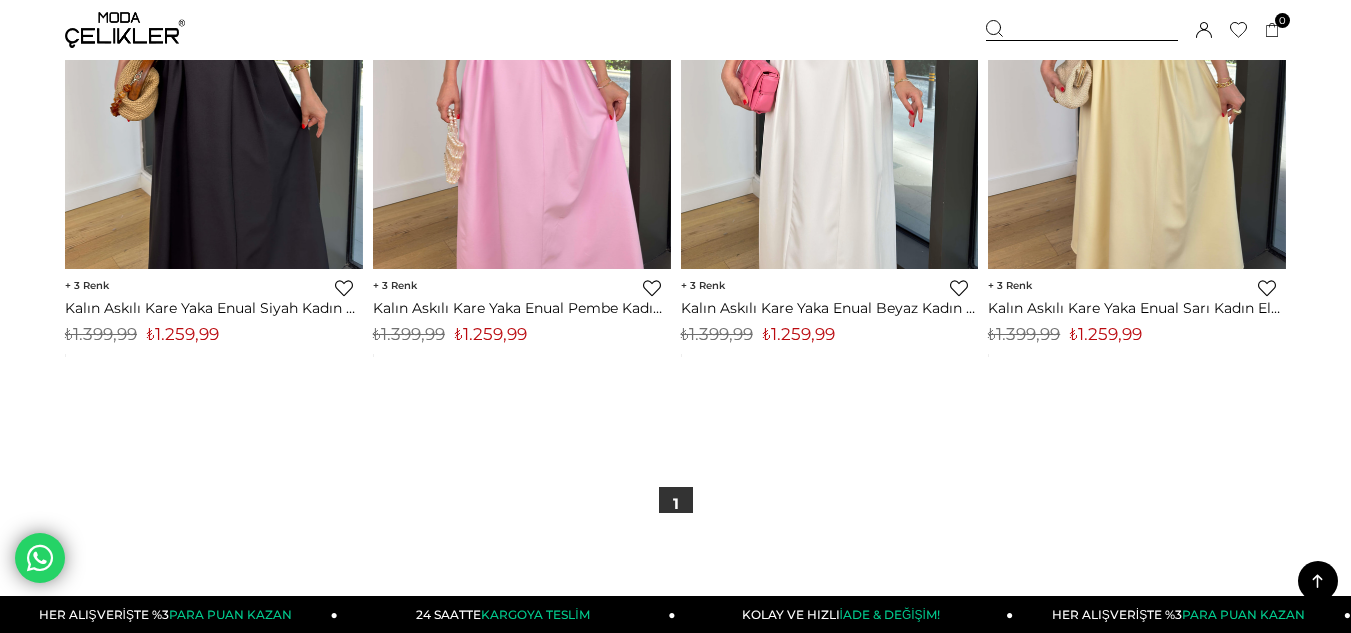 click at bounding box center (1082, 30) 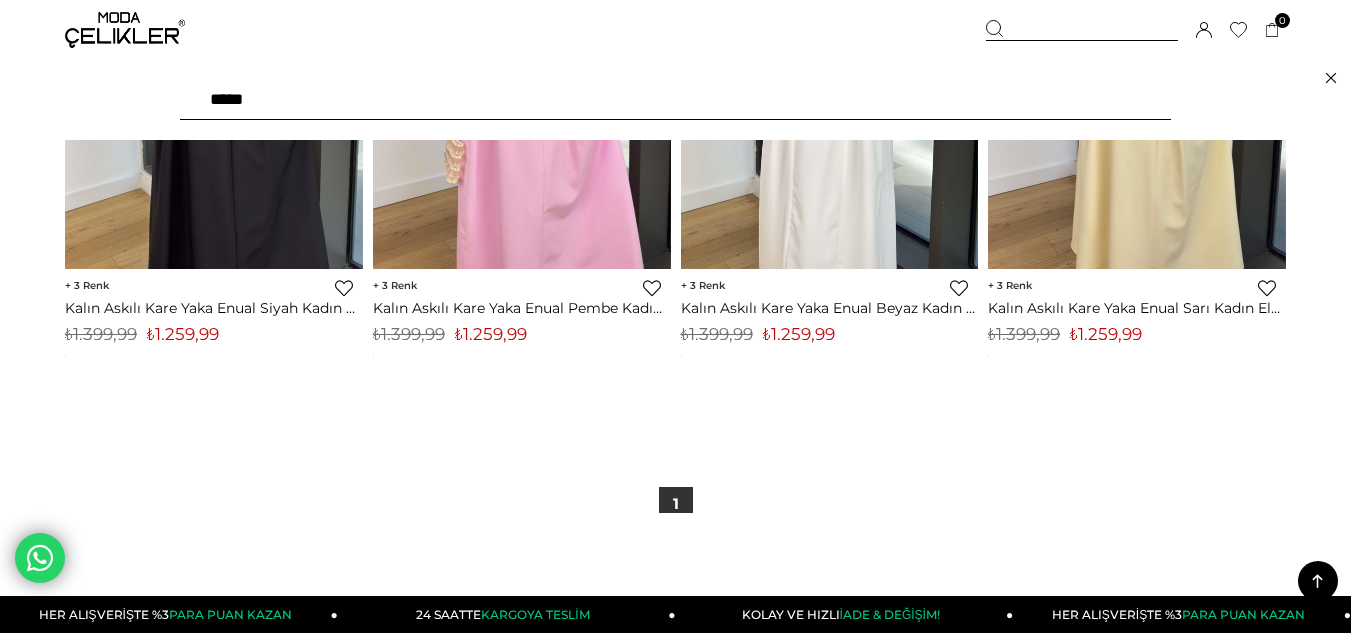 click on "*****" at bounding box center (675, 100) 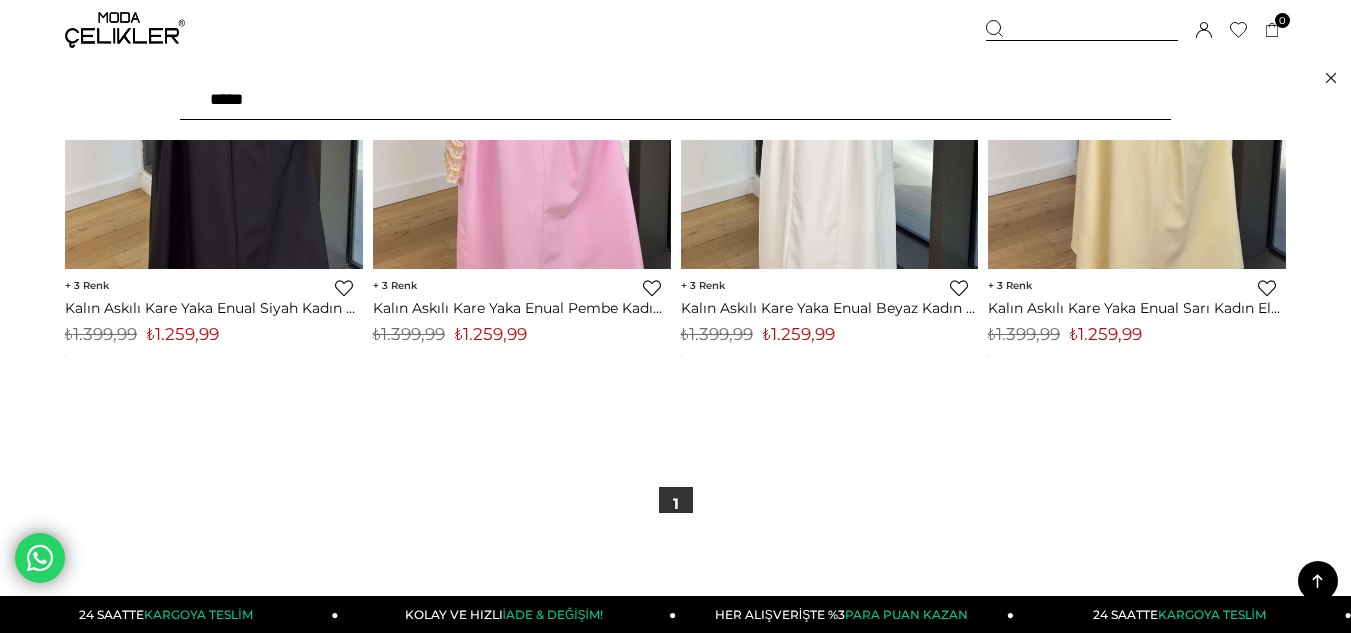 click on "*****" at bounding box center [675, 100] 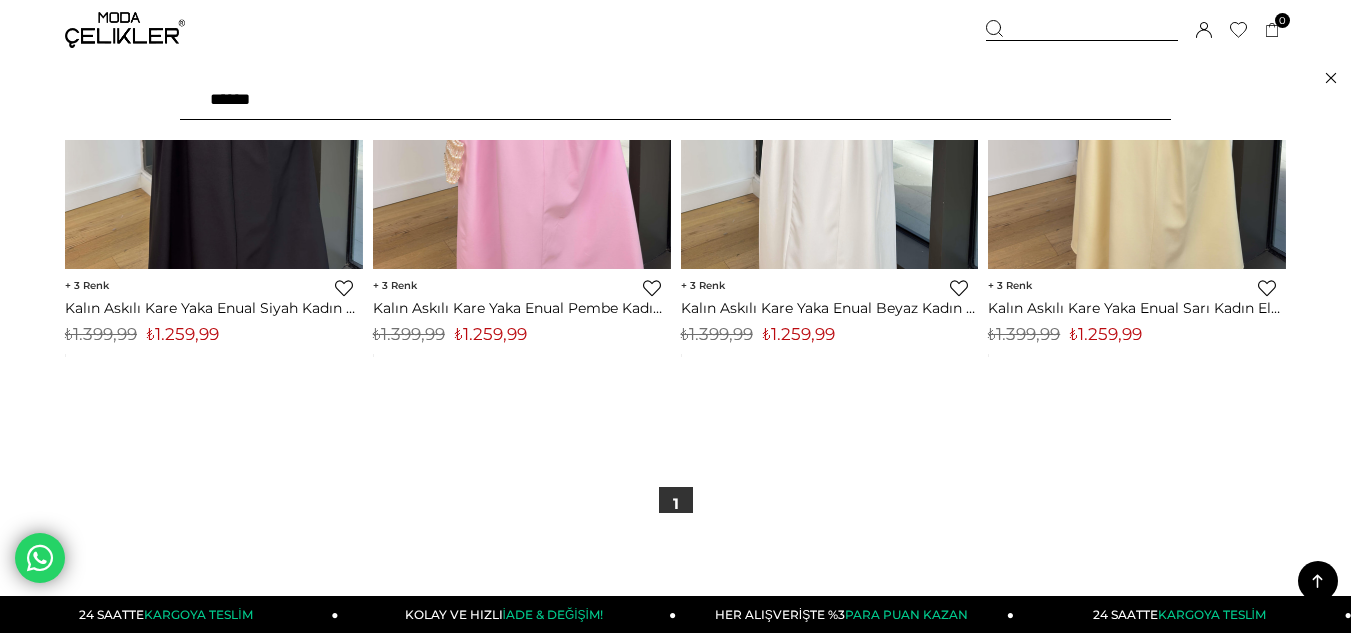 type on "*******" 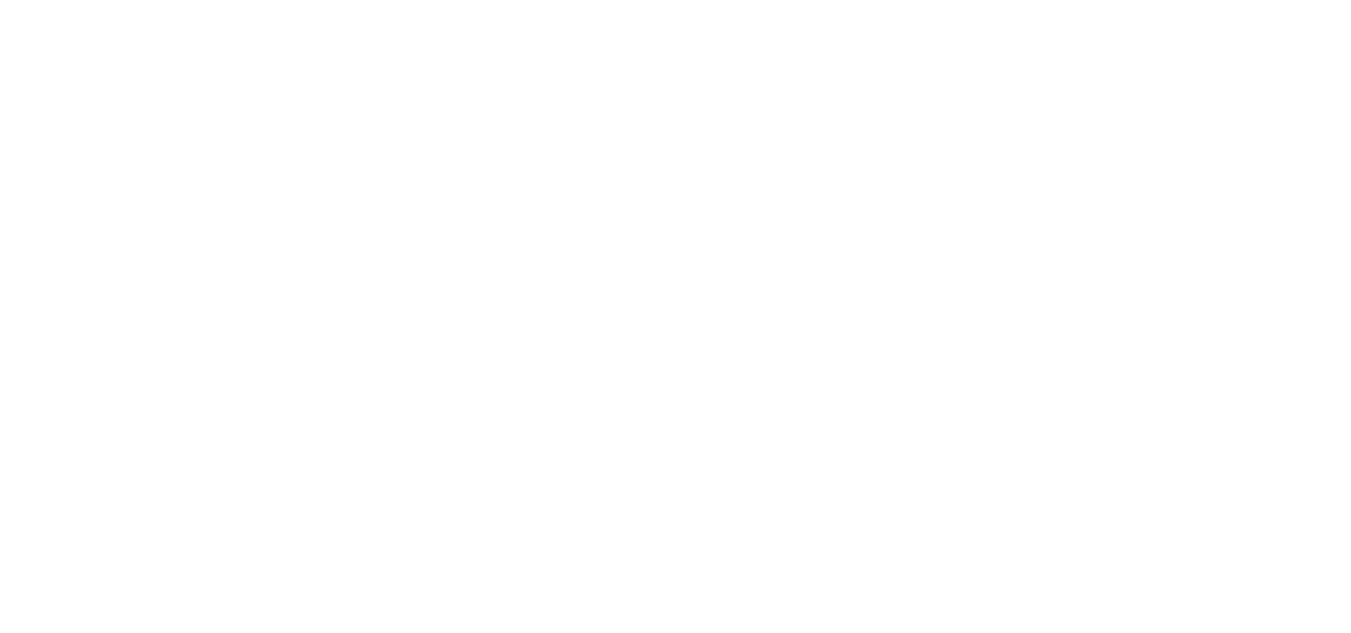 scroll, scrollTop: 0, scrollLeft: 0, axis: both 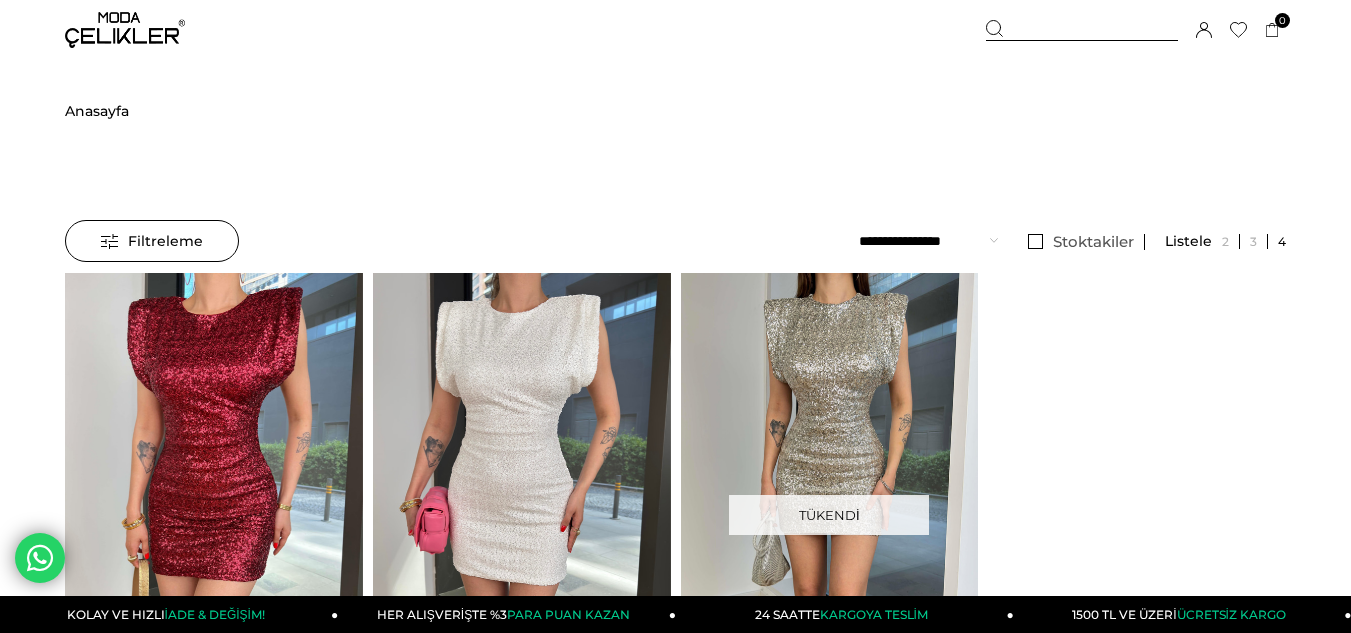 drag, startPoint x: 1066, startPoint y: 35, endPoint x: 955, endPoint y: 72, distance: 117.00427 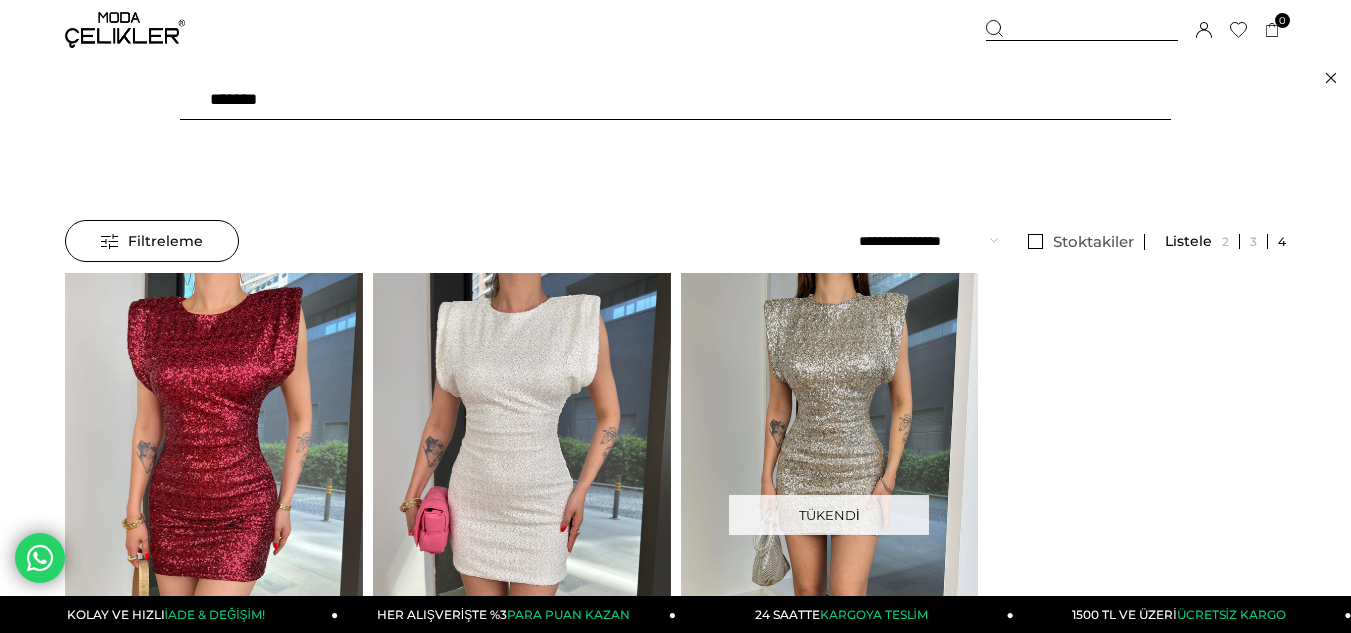 click on "*******" at bounding box center (675, 100) 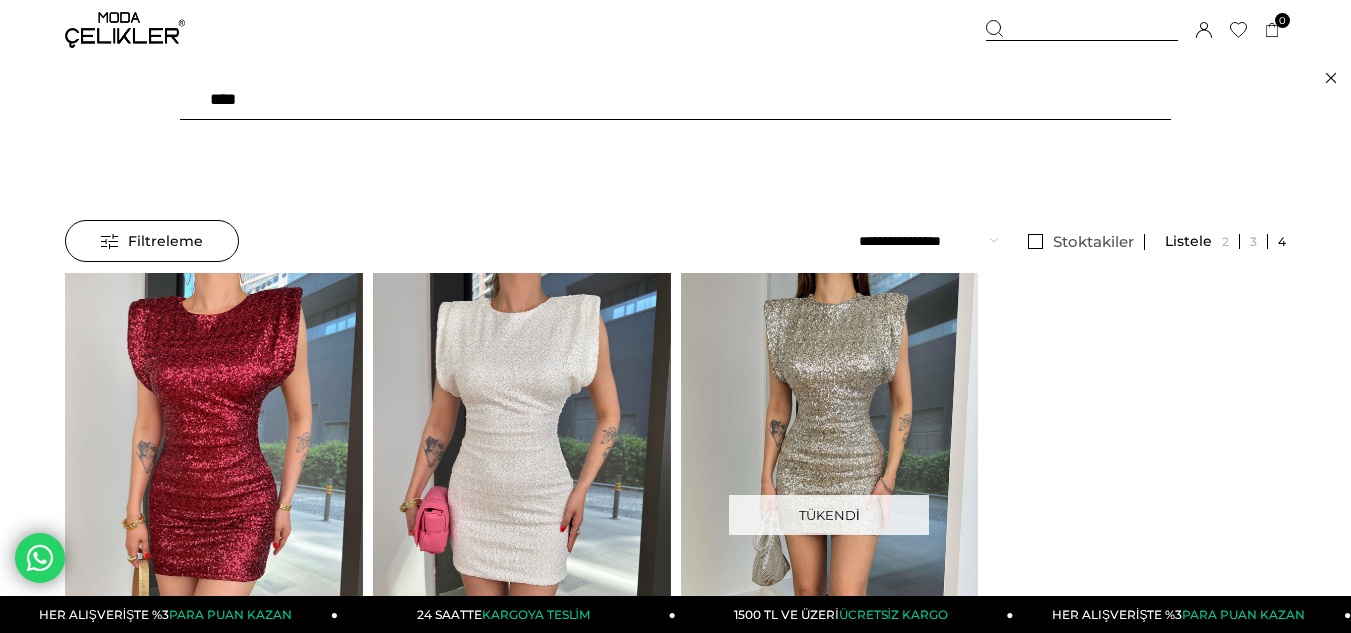 type on "*****" 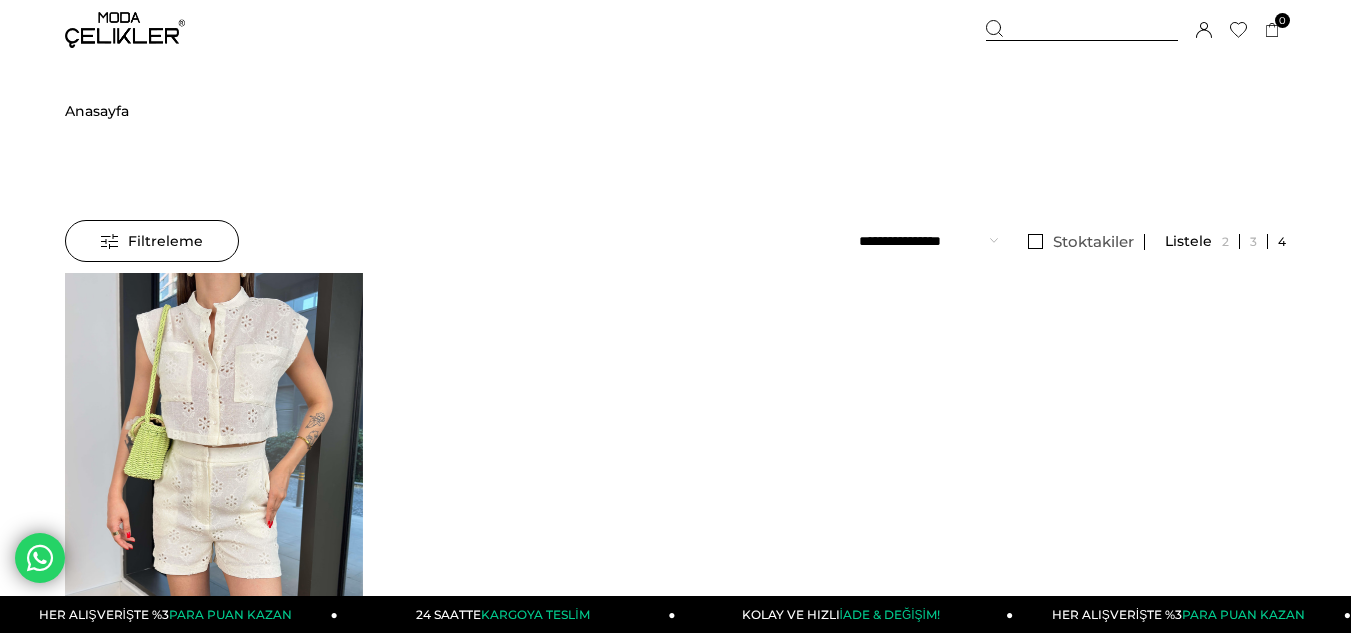 scroll, scrollTop: 0, scrollLeft: 0, axis: both 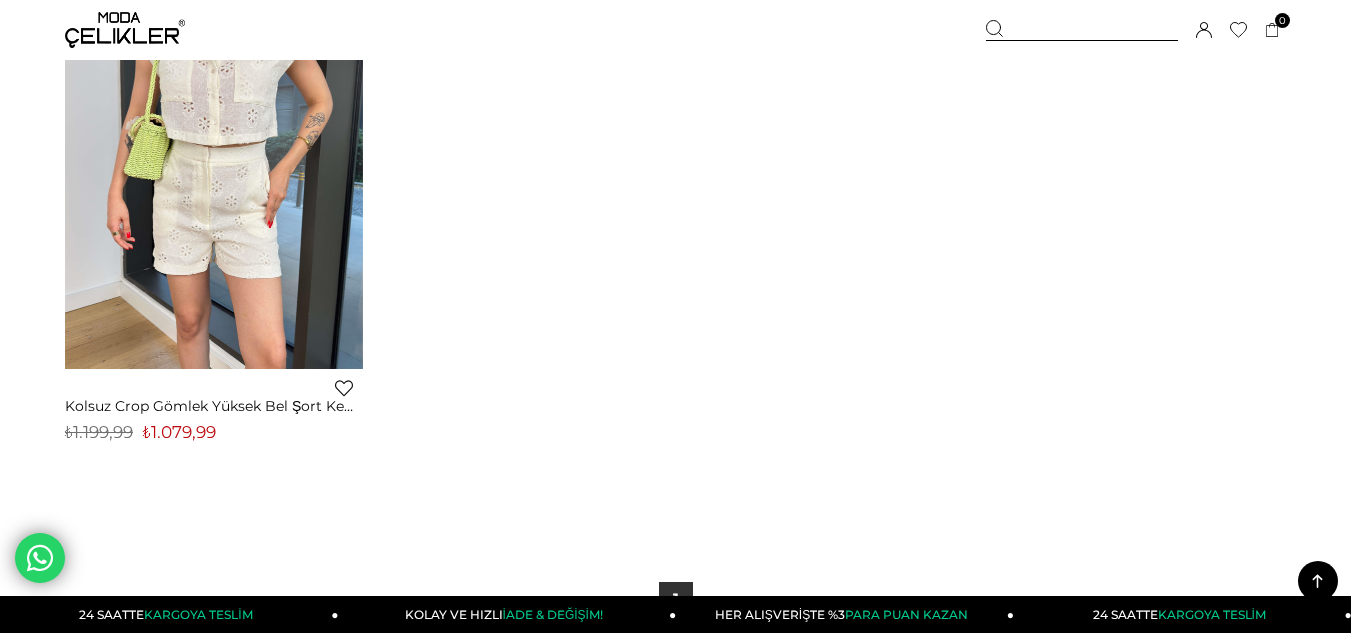 click at bounding box center [1082, 30] 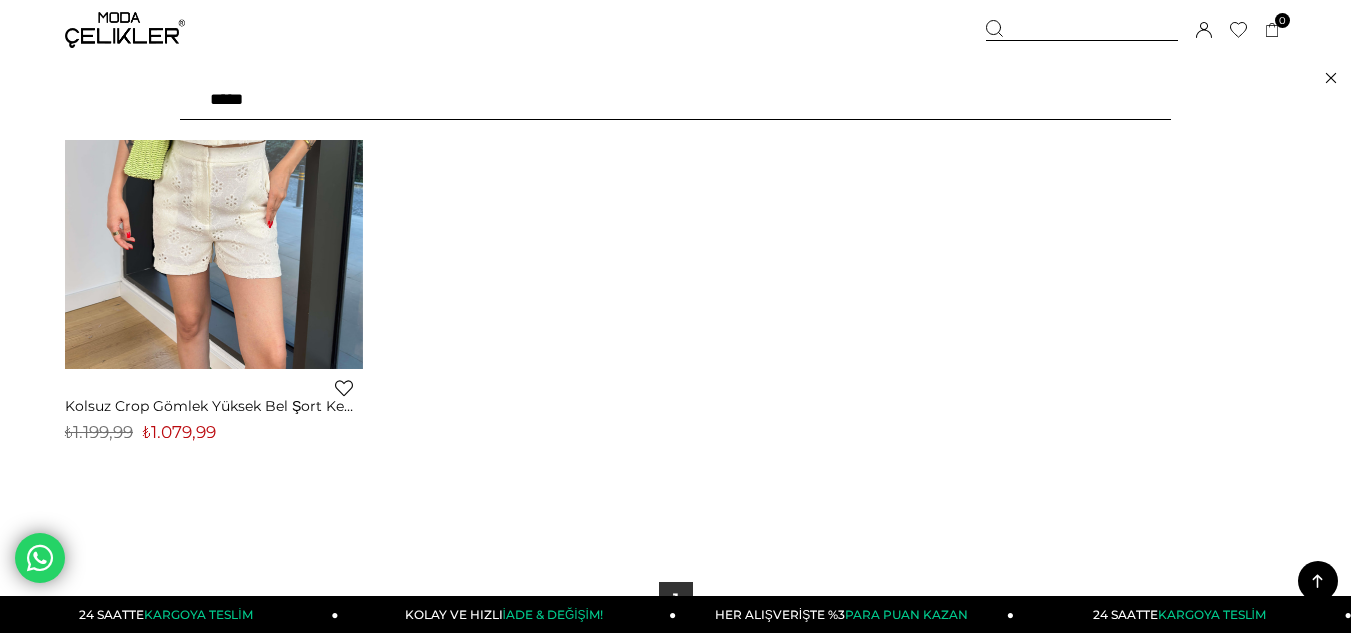 click on "*****" at bounding box center [675, 100] 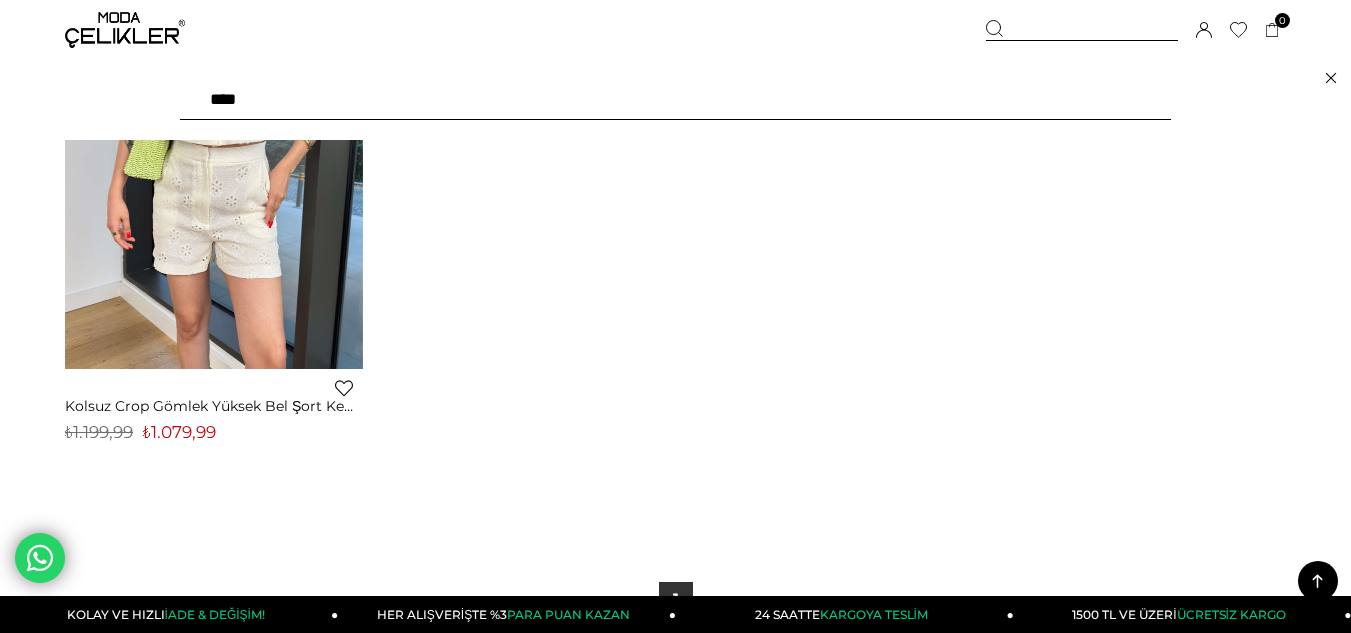 type on "*****" 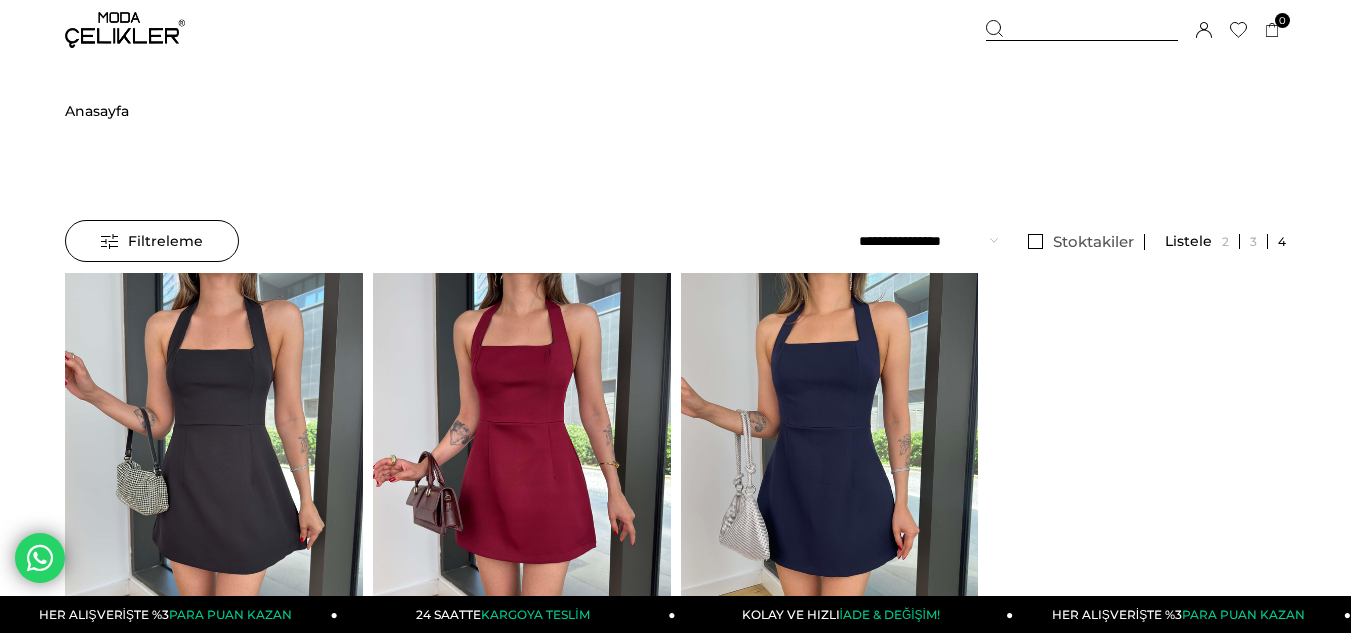 scroll, scrollTop: 29, scrollLeft: 0, axis: vertical 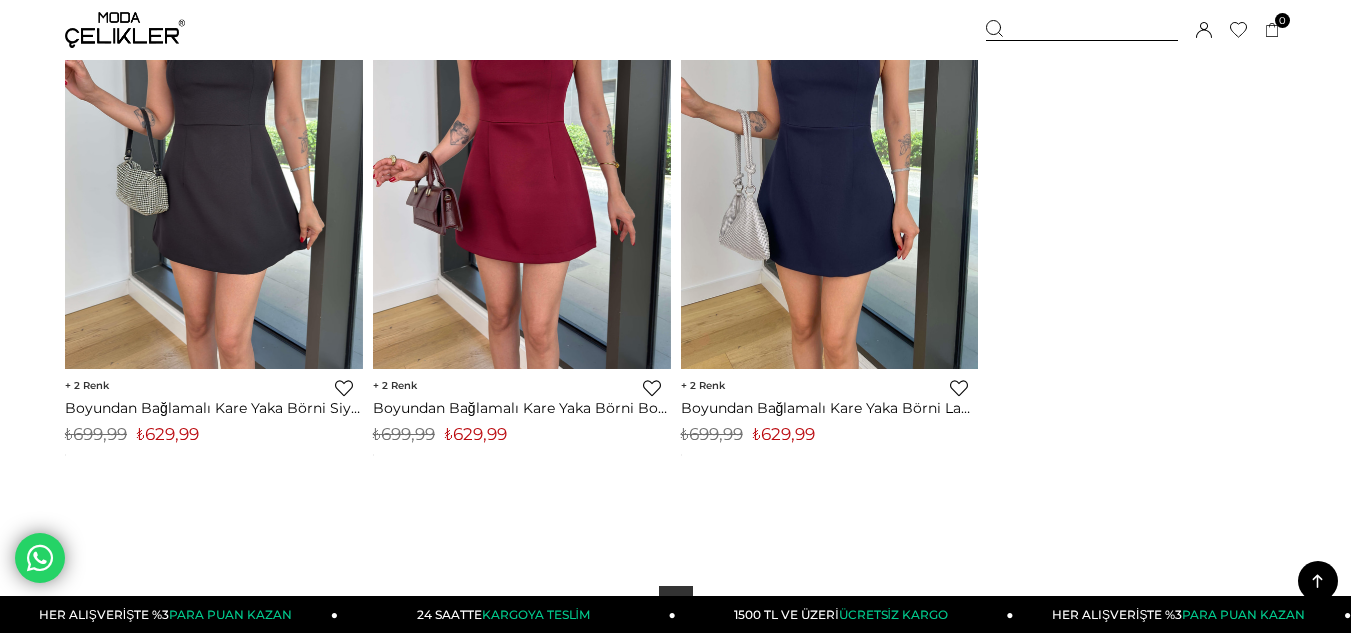 click at bounding box center [1082, 30] 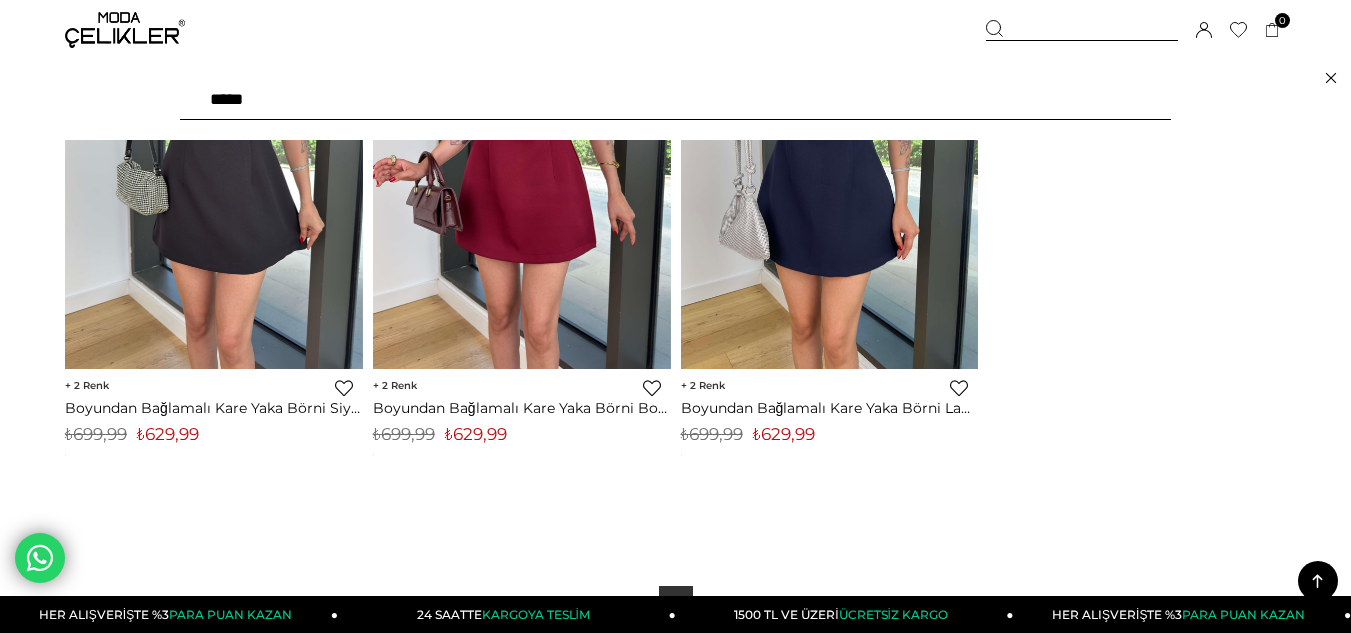 click on "*****" at bounding box center [675, 100] 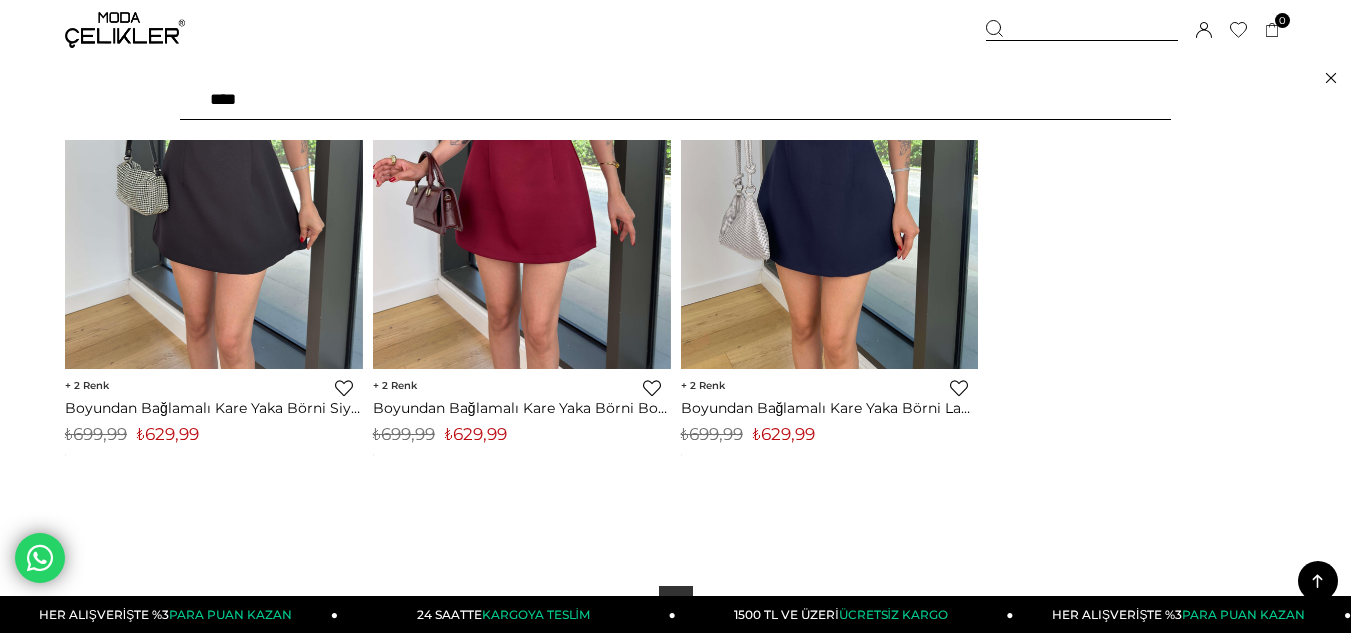 type on "*****" 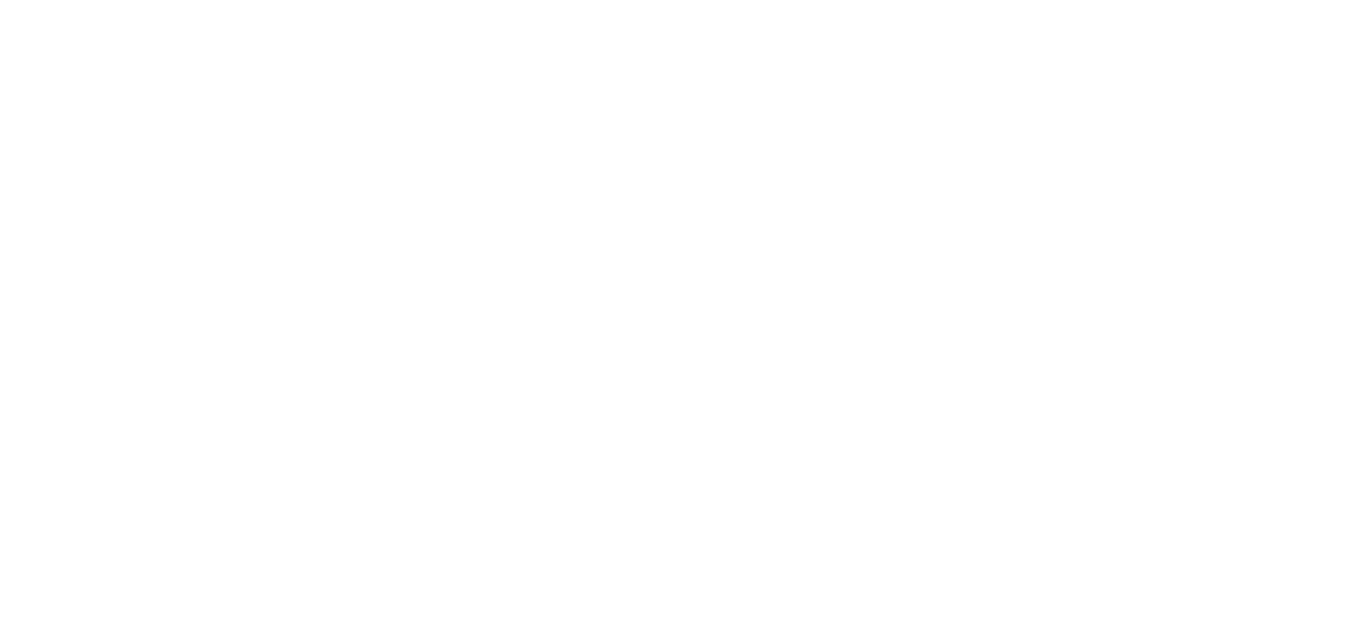 scroll, scrollTop: 0, scrollLeft: 0, axis: both 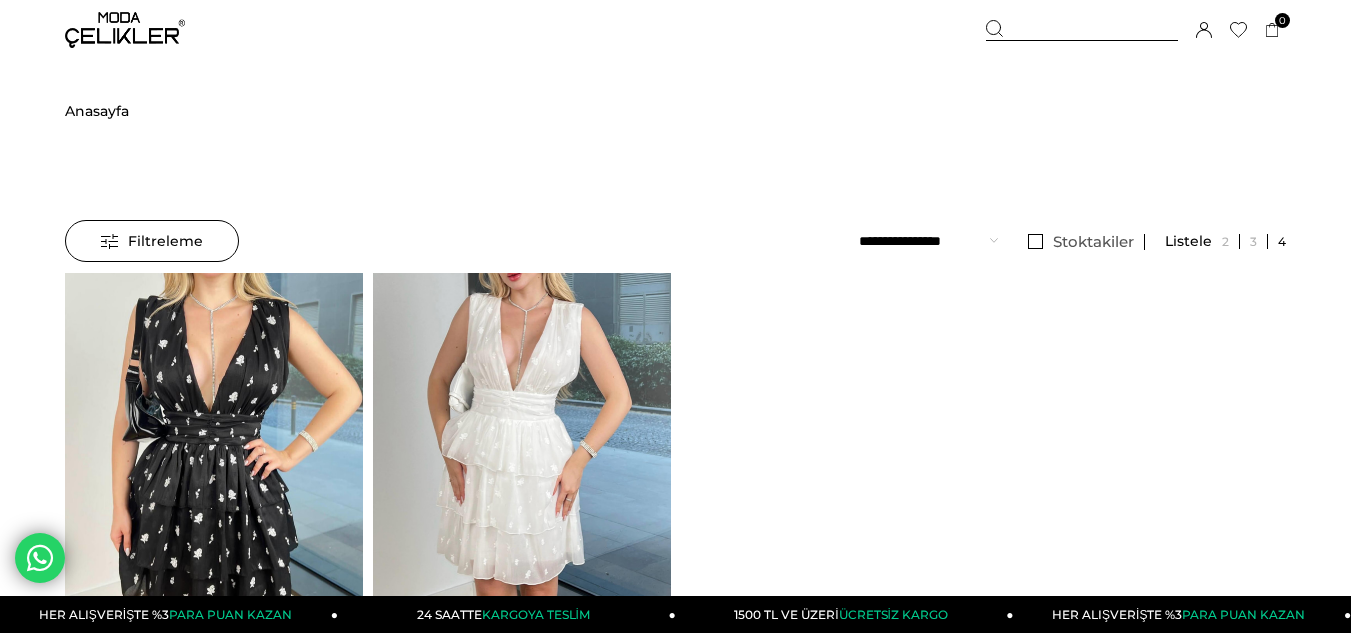 click at bounding box center [1082, 30] 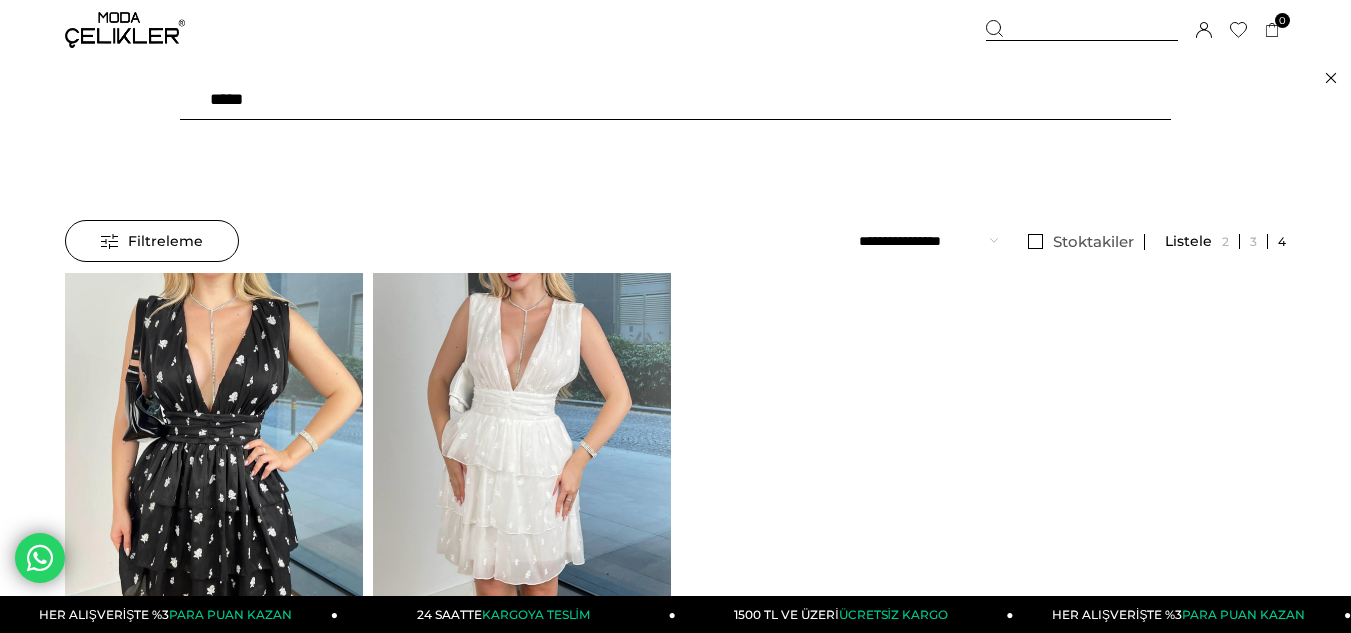 click on "*****" at bounding box center [675, 100] 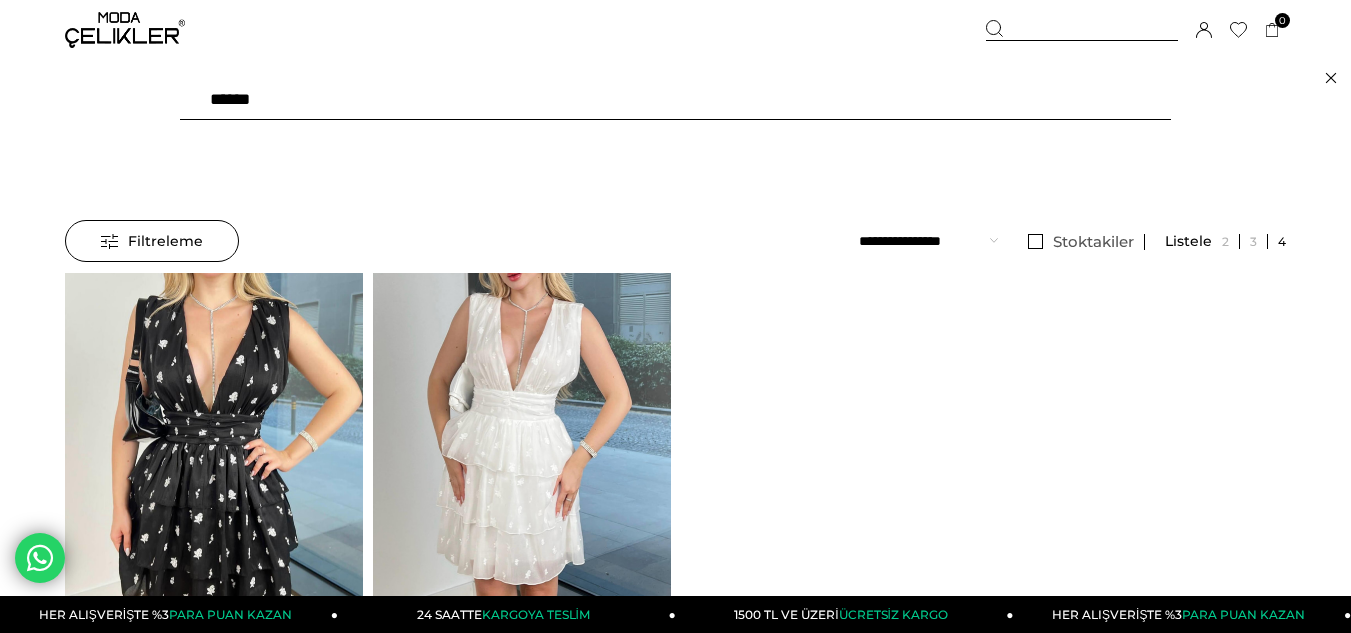 type on "*******" 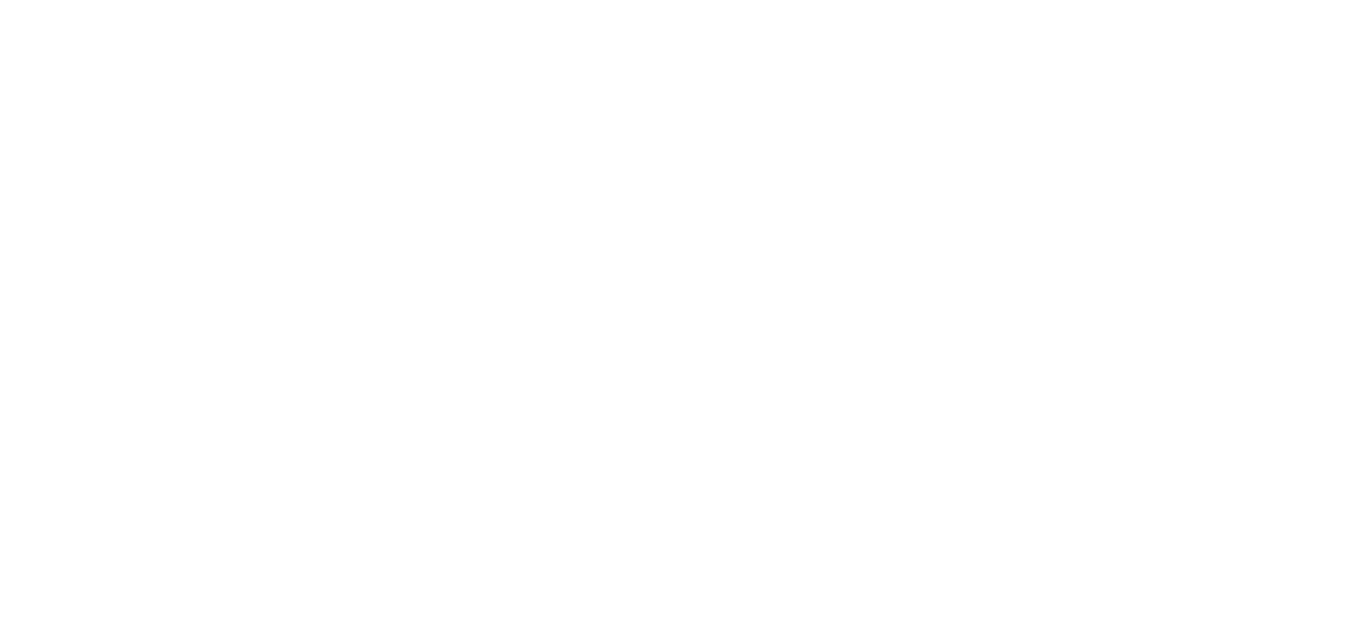 scroll, scrollTop: 0, scrollLeft: 0, axis: both 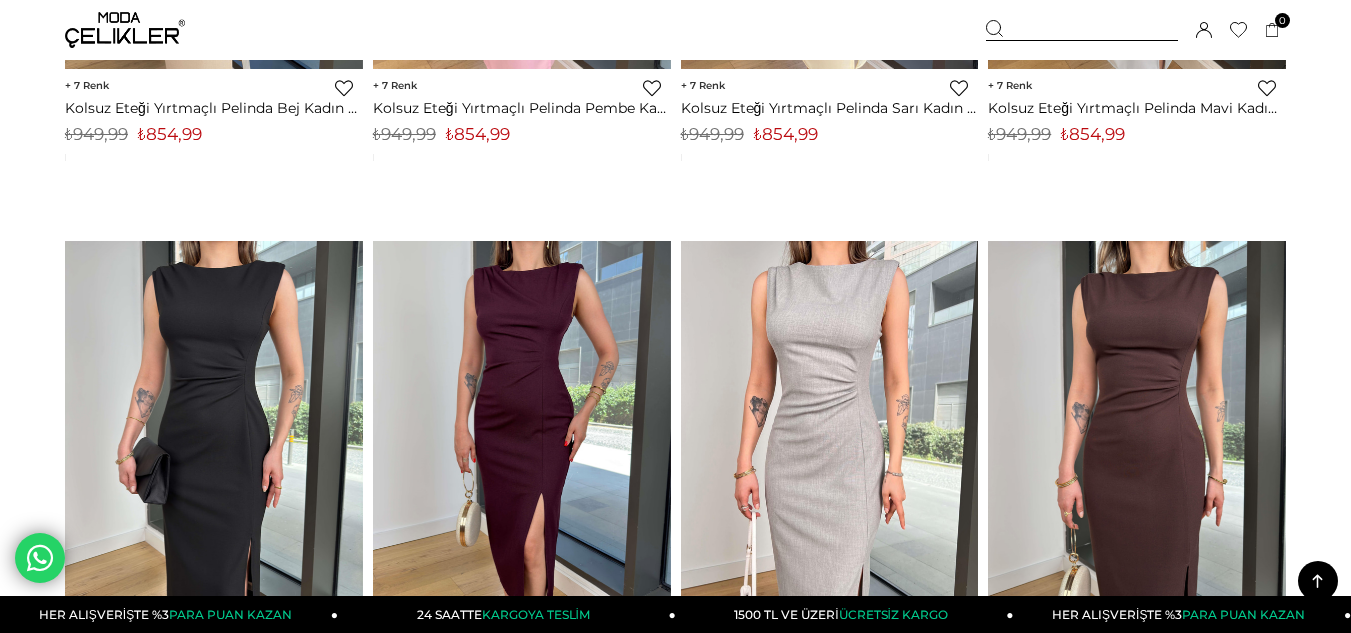 click on "Sepetim
0
Ürün
Sepetinizde ürün bulunmamaktadır.
Genel Toplam :
Sepetim
SİPARİŞİ TAMAMLA
Üye Girişi
Üye Ol
Google İle Bağlan" at bounding box center [1136, 30] 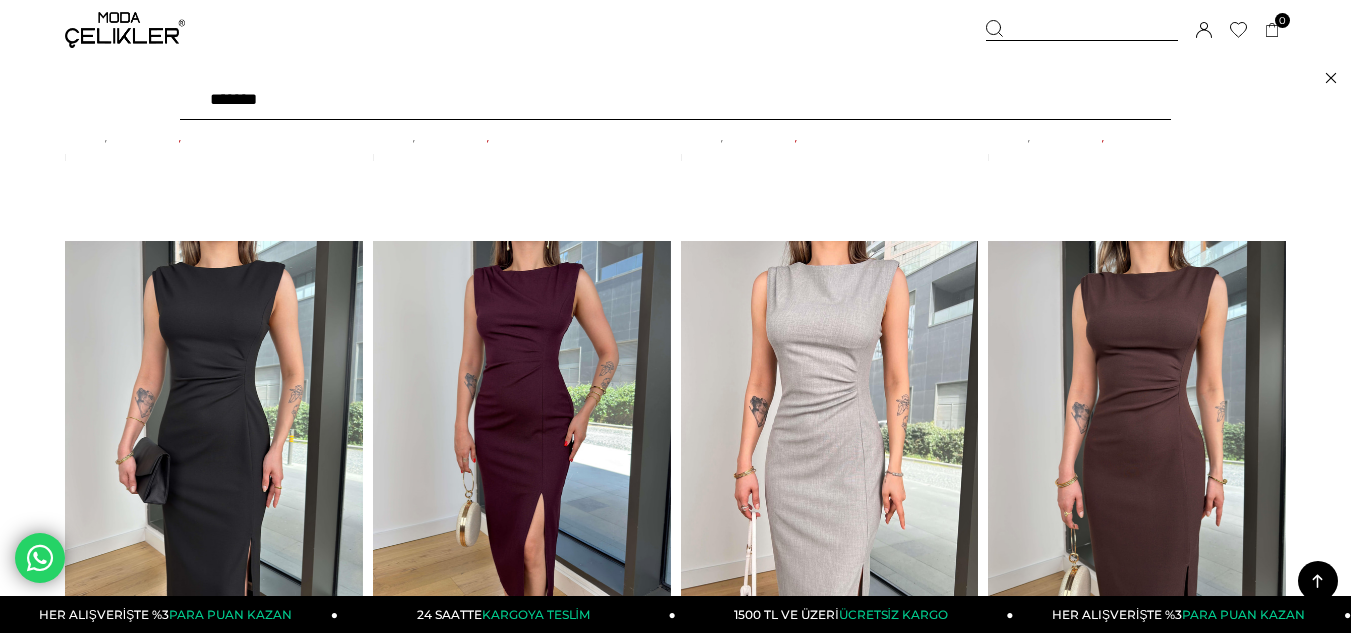 click on "*******" at bounding box center (675, 100) 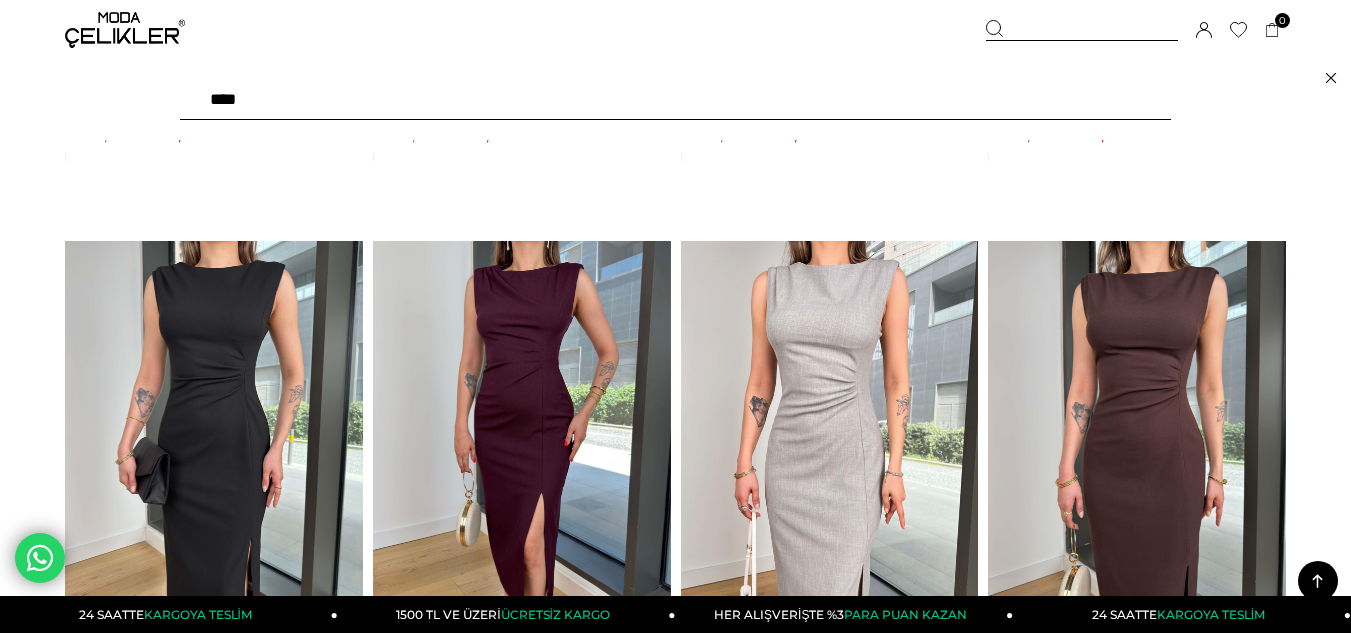 type on "*****" 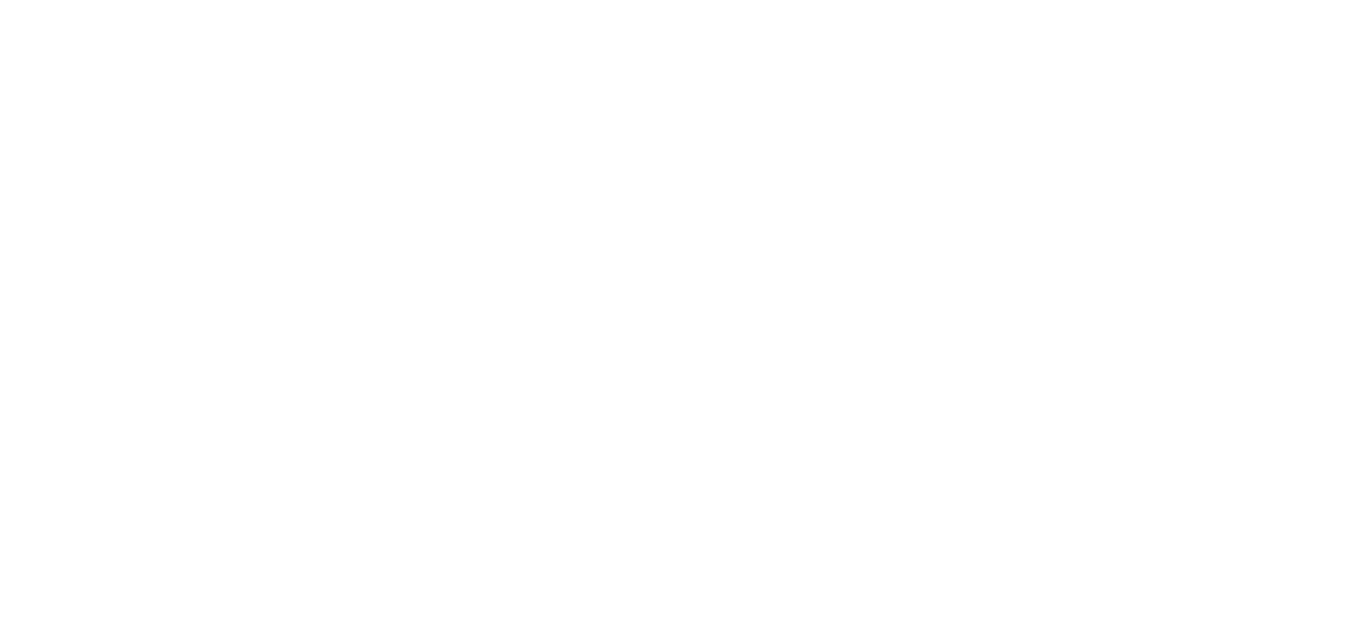 scroll, scrollTop: 0, scrollLeft: 0, axis: both 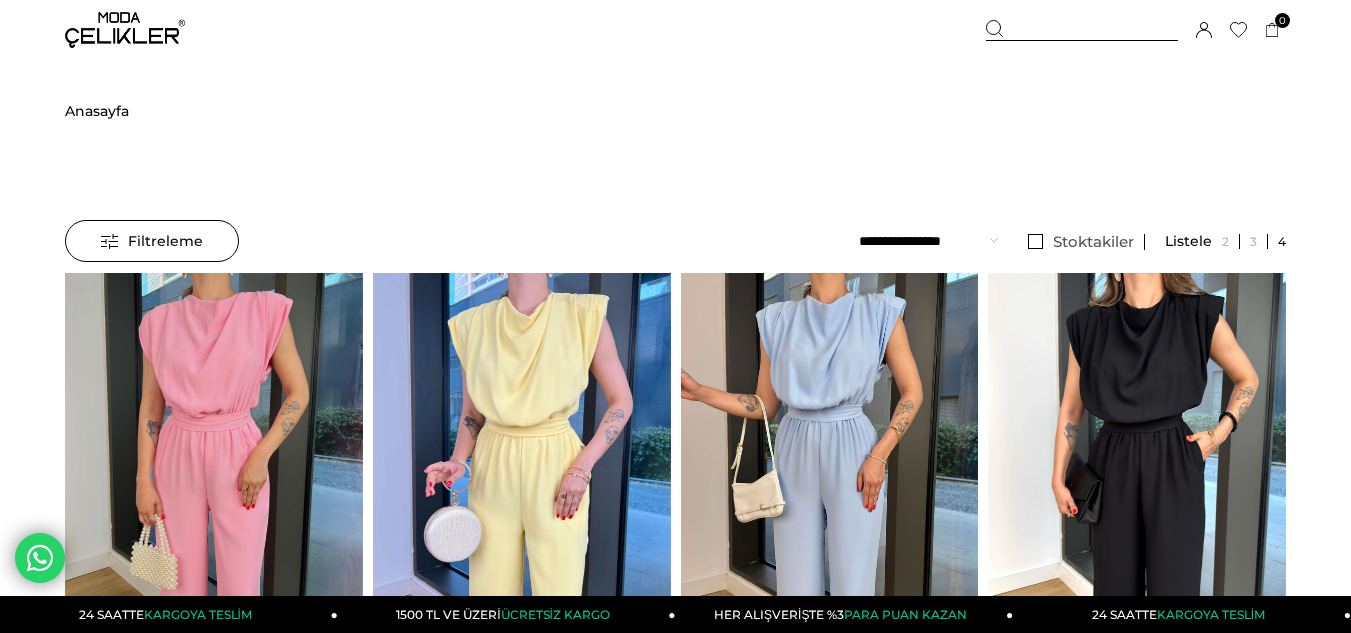 click at bounding box center (1082, 30) 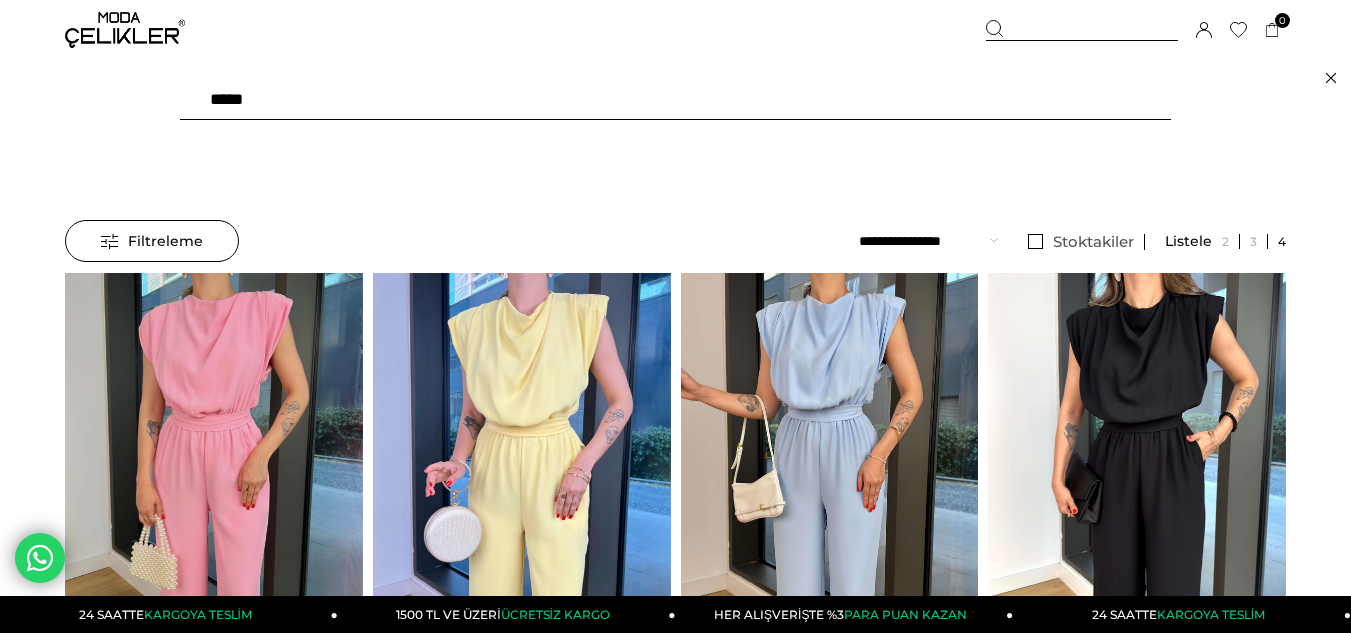 click on "*****" at bounding box center [675, 100] 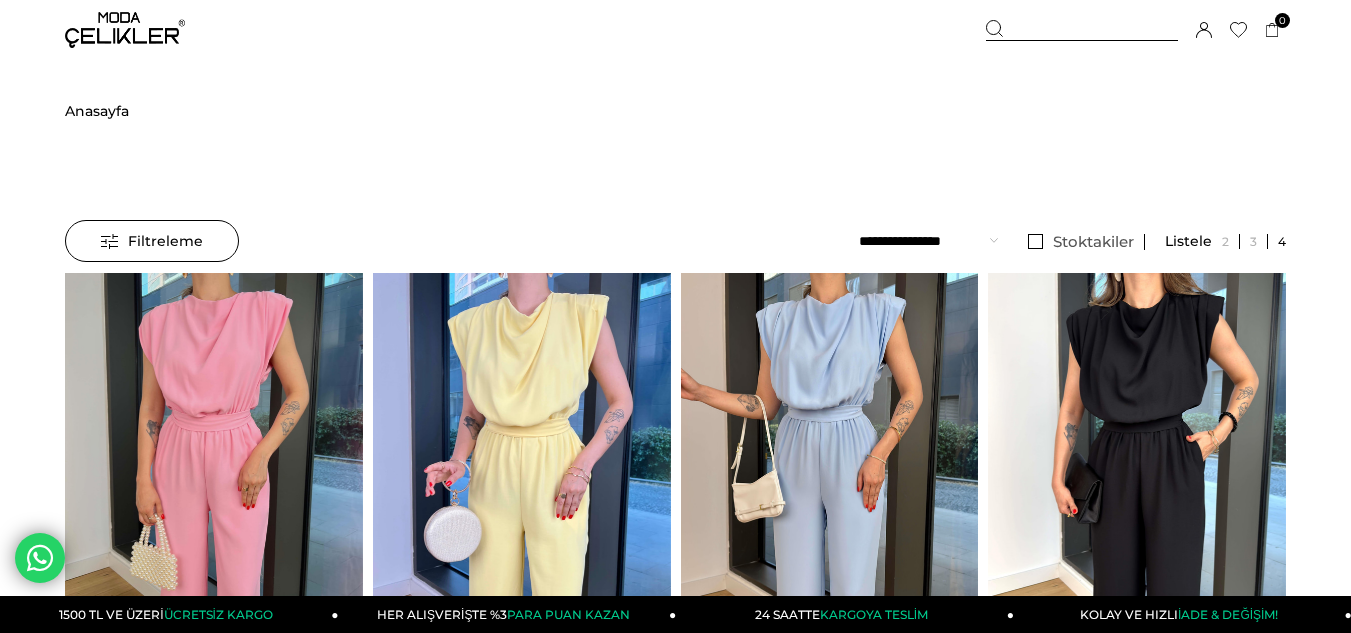 click at bounding box center [1082, 30] 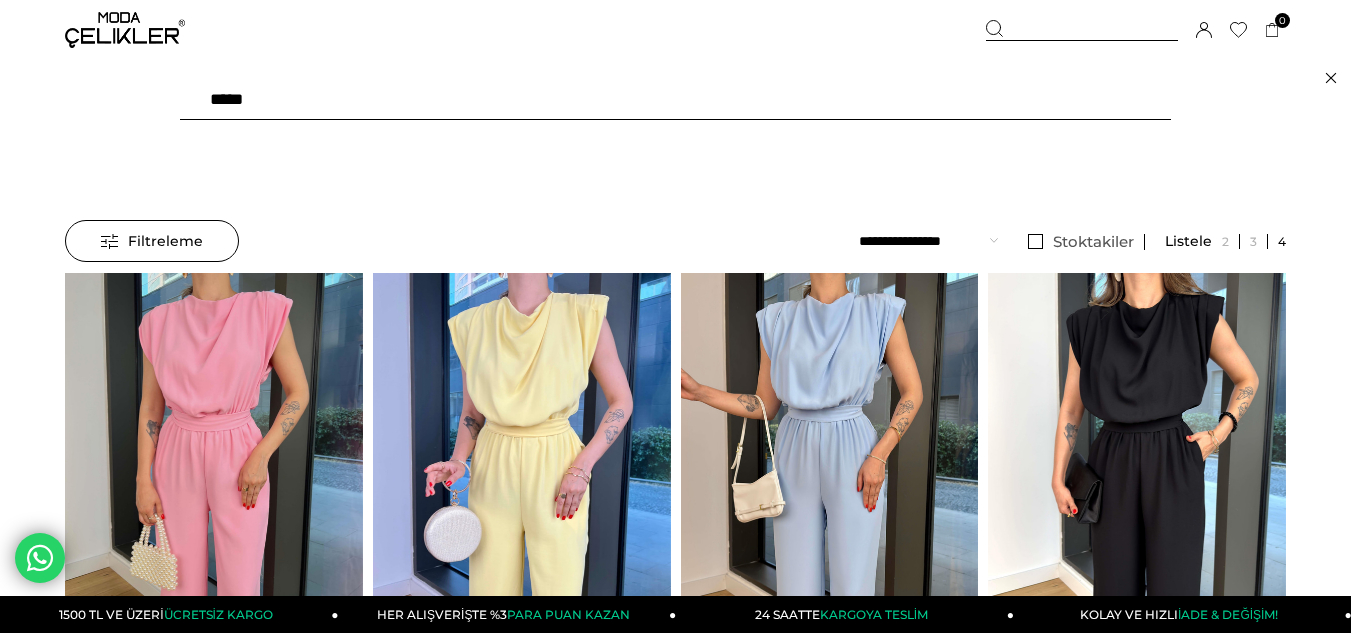 click on "*****" at bounding box center (675, 100) 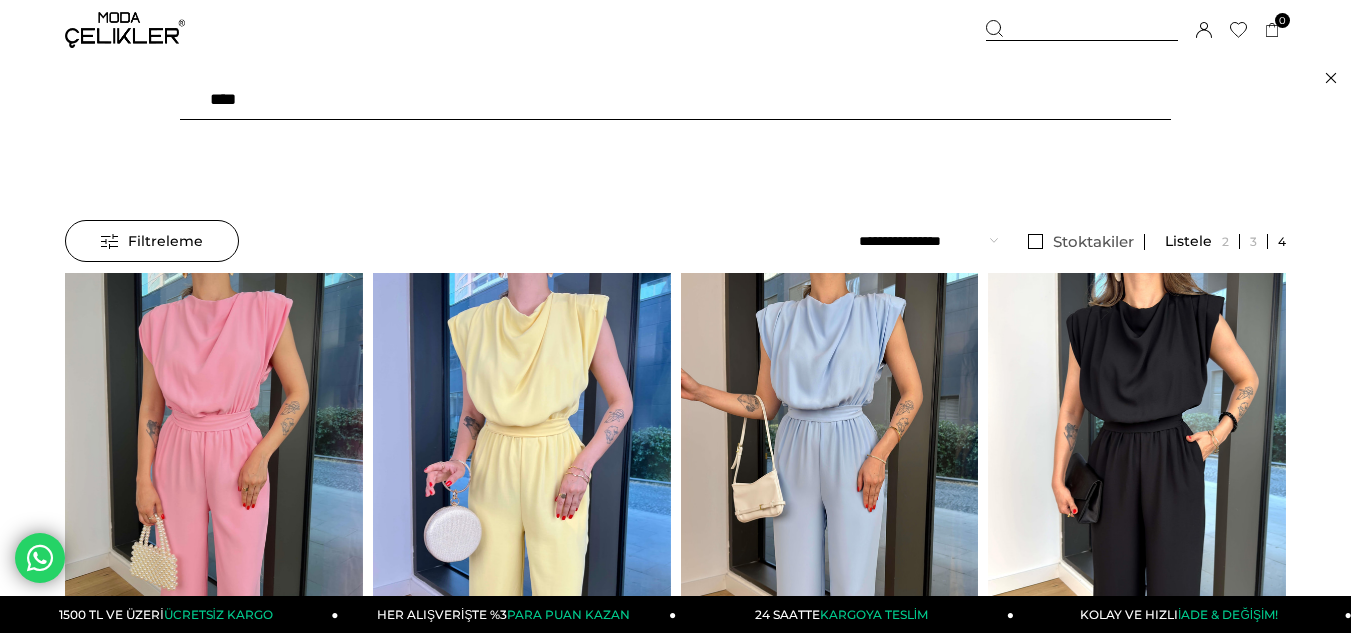 type on "*****" 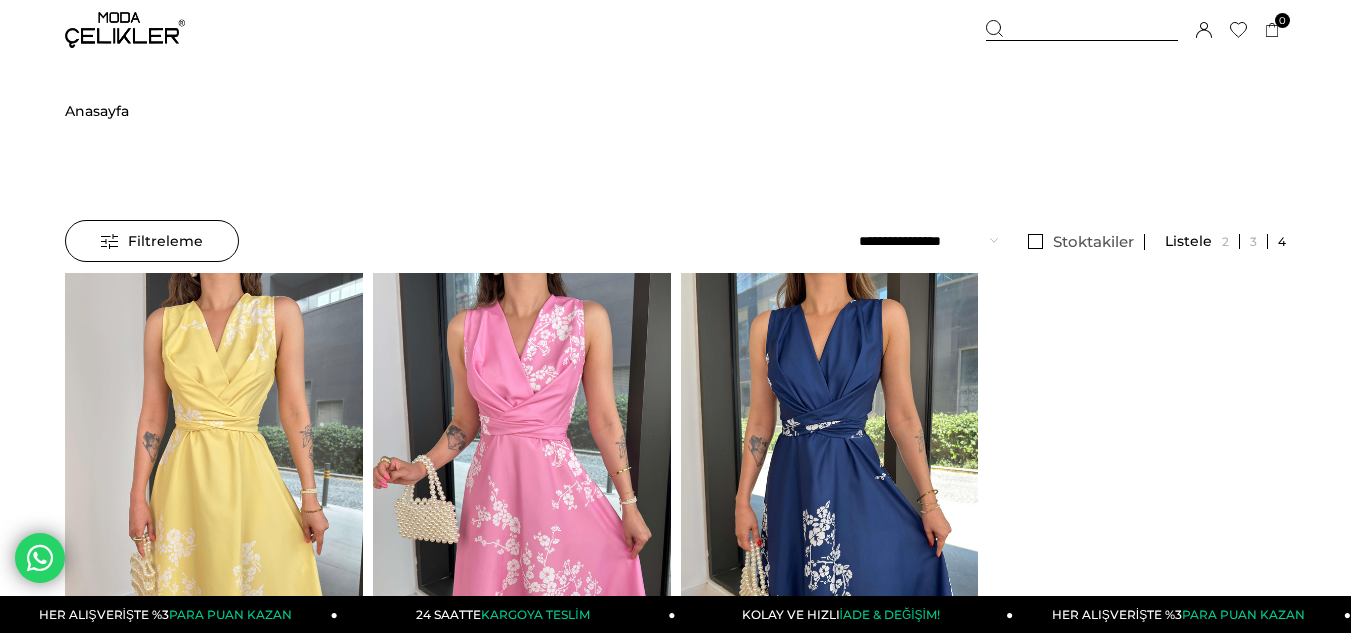 scroll, scrollTop: 0, scrollLeft: 0, axis: both 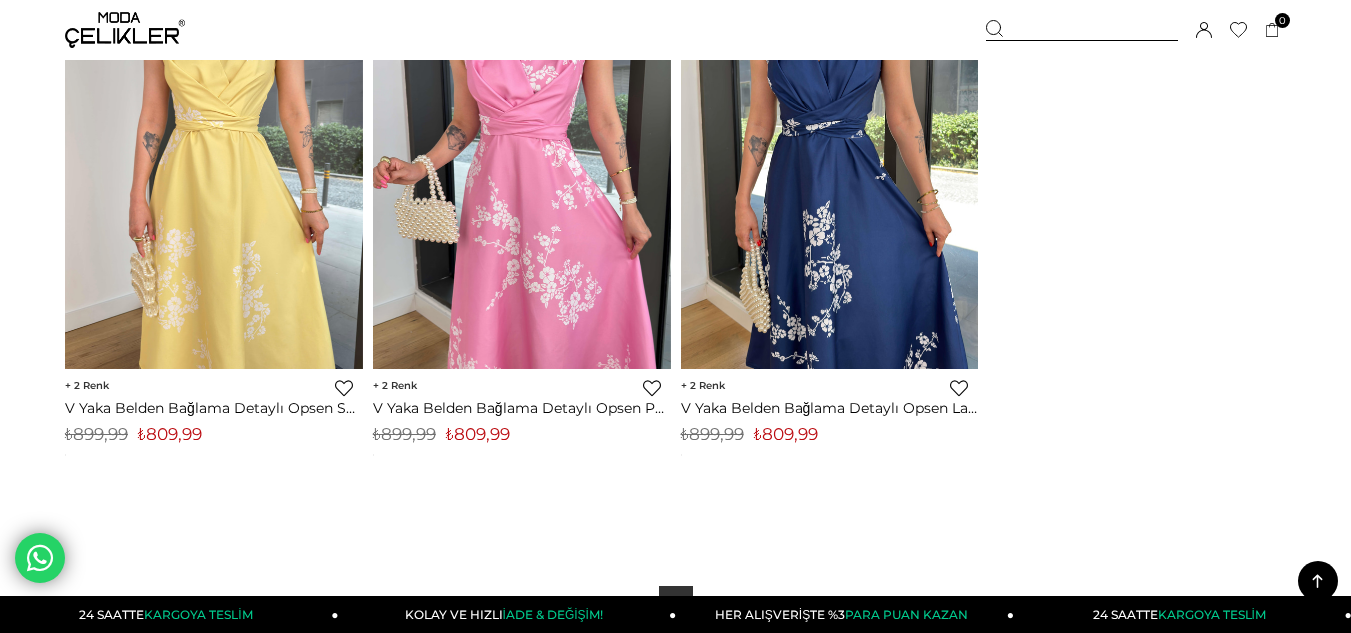 click at bounding box center (1082, 30) 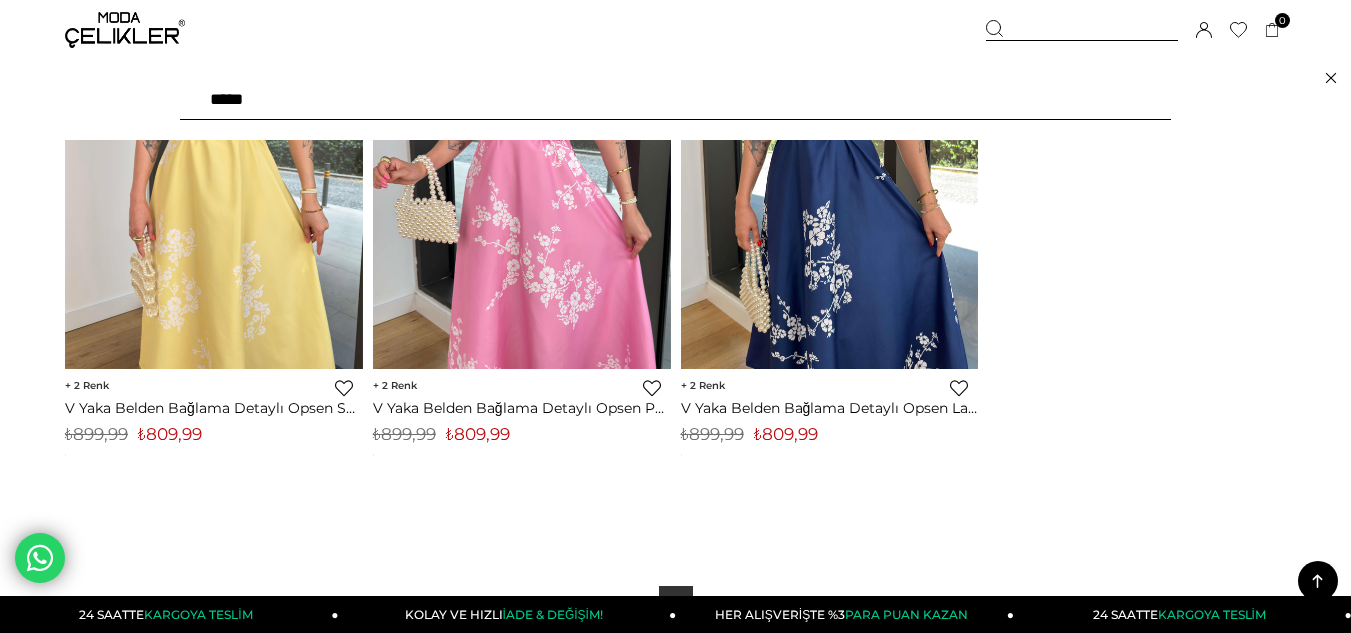 click on "*****" at bounding box center (675, 100) 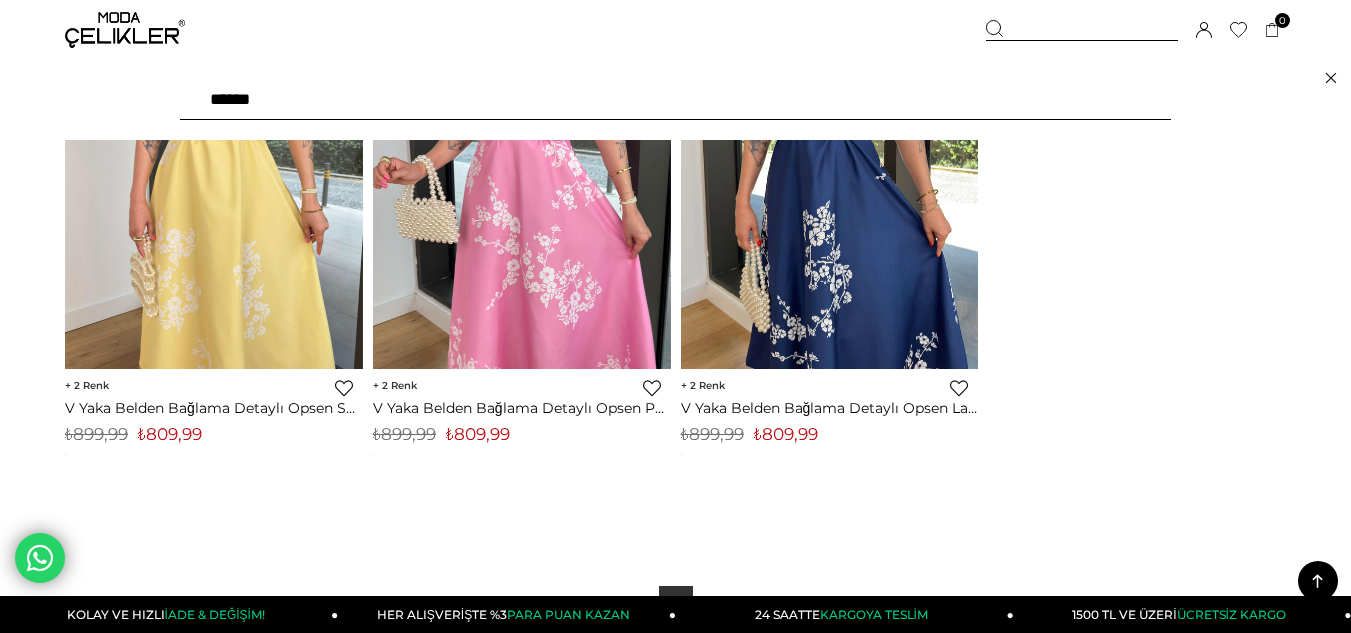type on "*******" 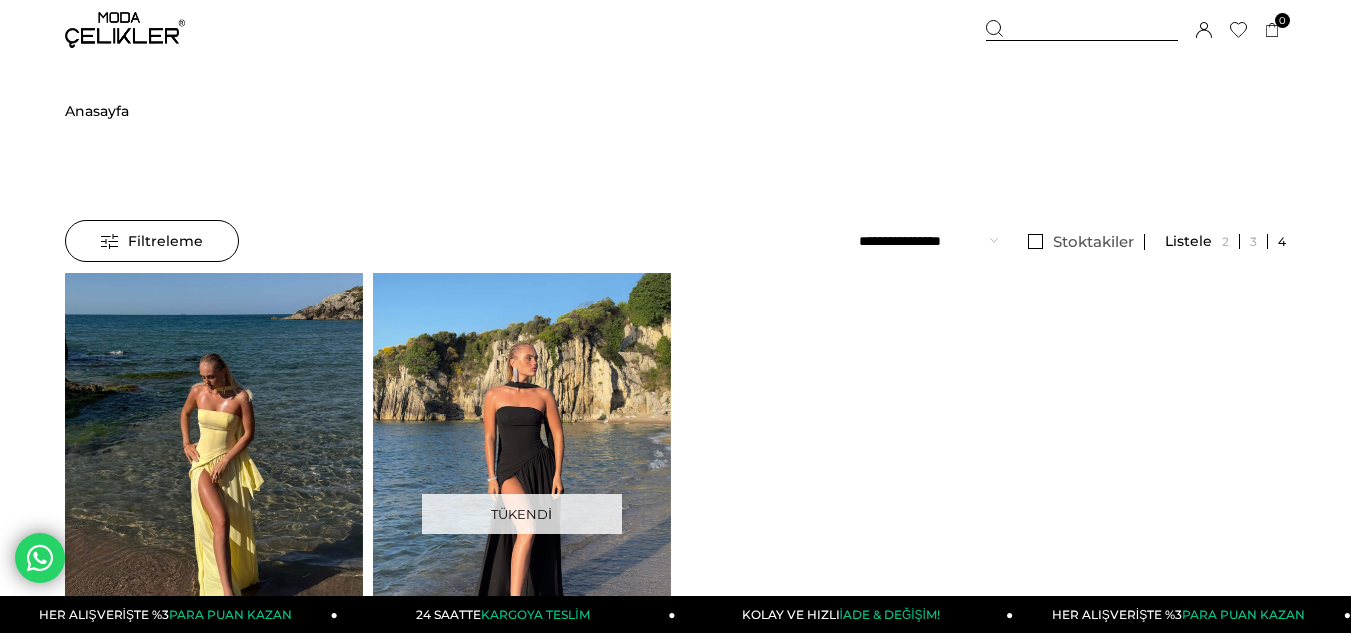 scroll, scrollTop: 0, scrollLeft: 0, axis: both 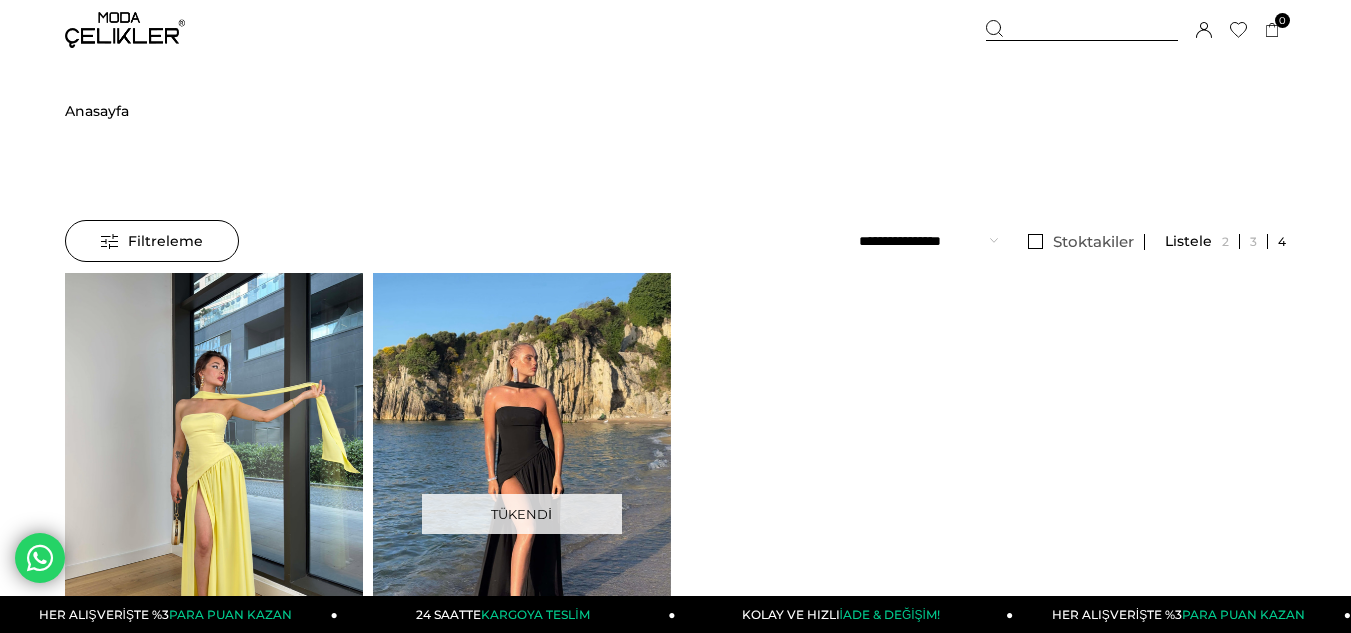 click at bounding box center (214, 471) 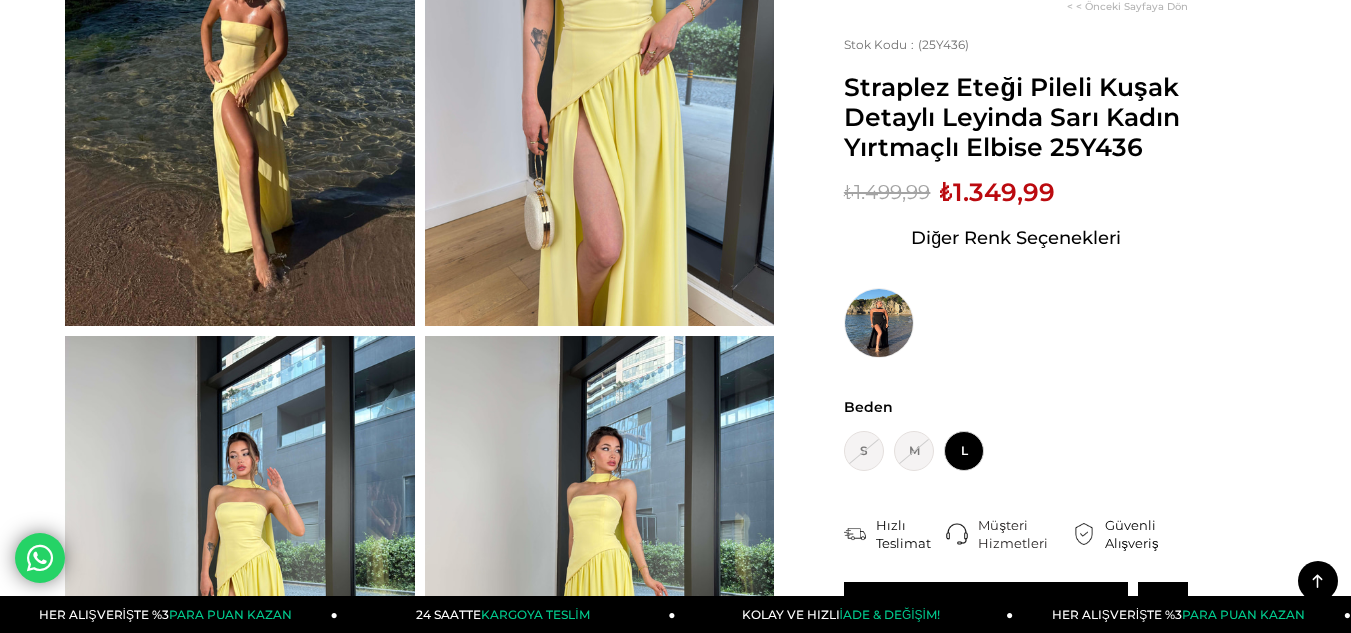 scroll, scrollTop: 400, scrollLeft: 0, axis: vertical 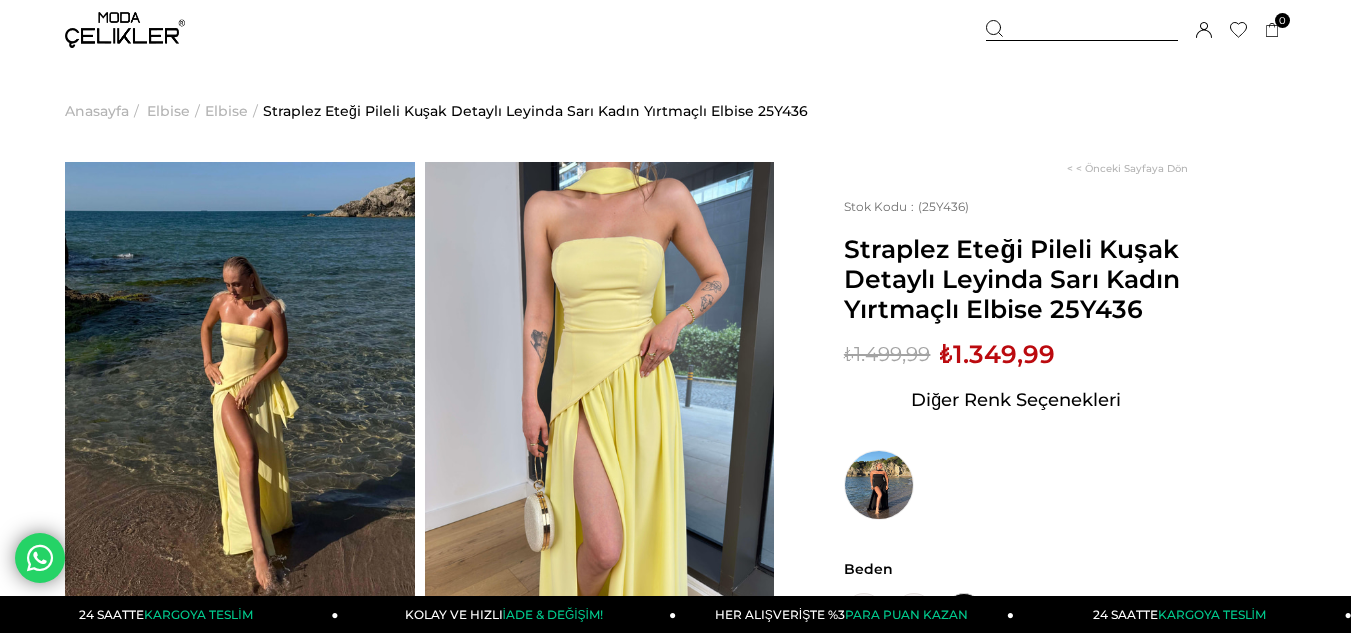 click at bounding box center (1082, 30) 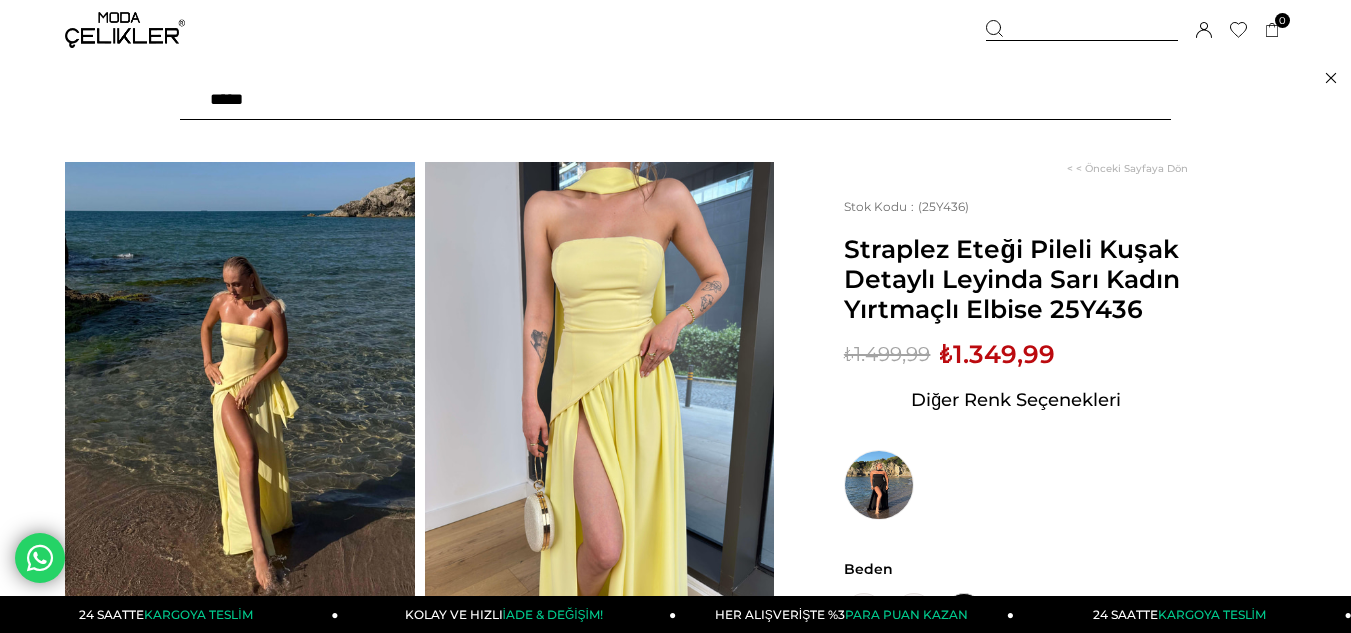drag, startPoint x: 289, startPoint y: 100, endPoint x: 270, endPoint y: 101, distance: 19.026299 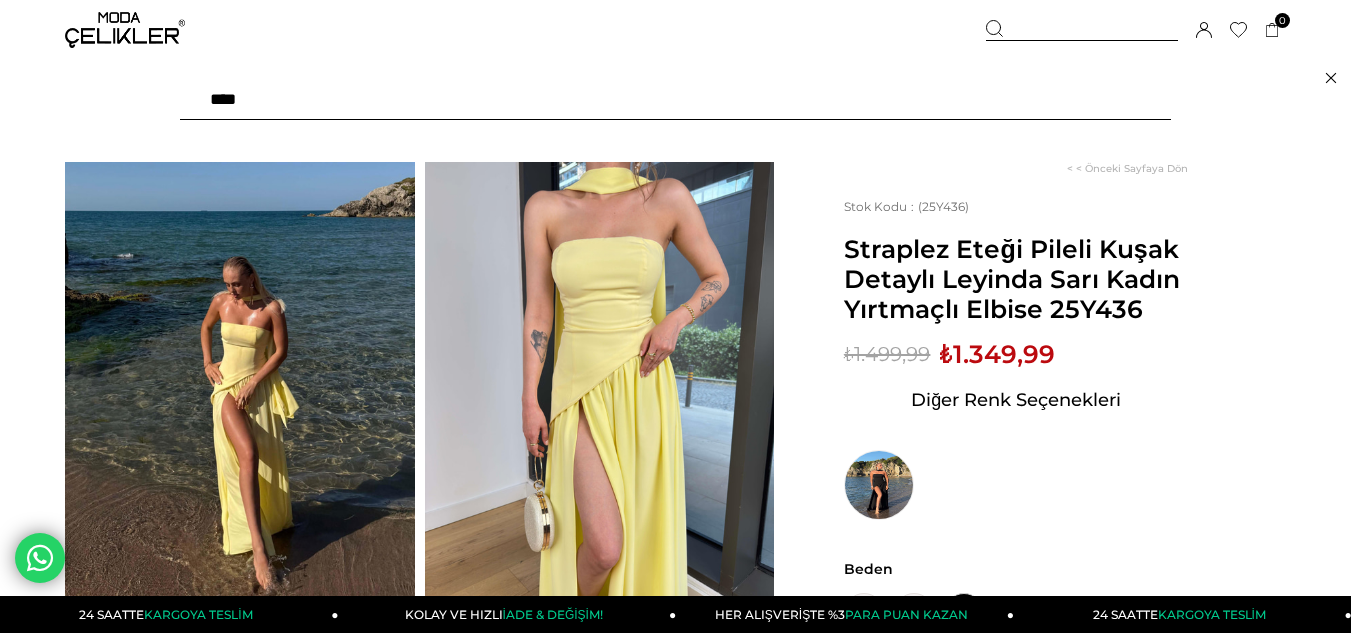 type on "*****" 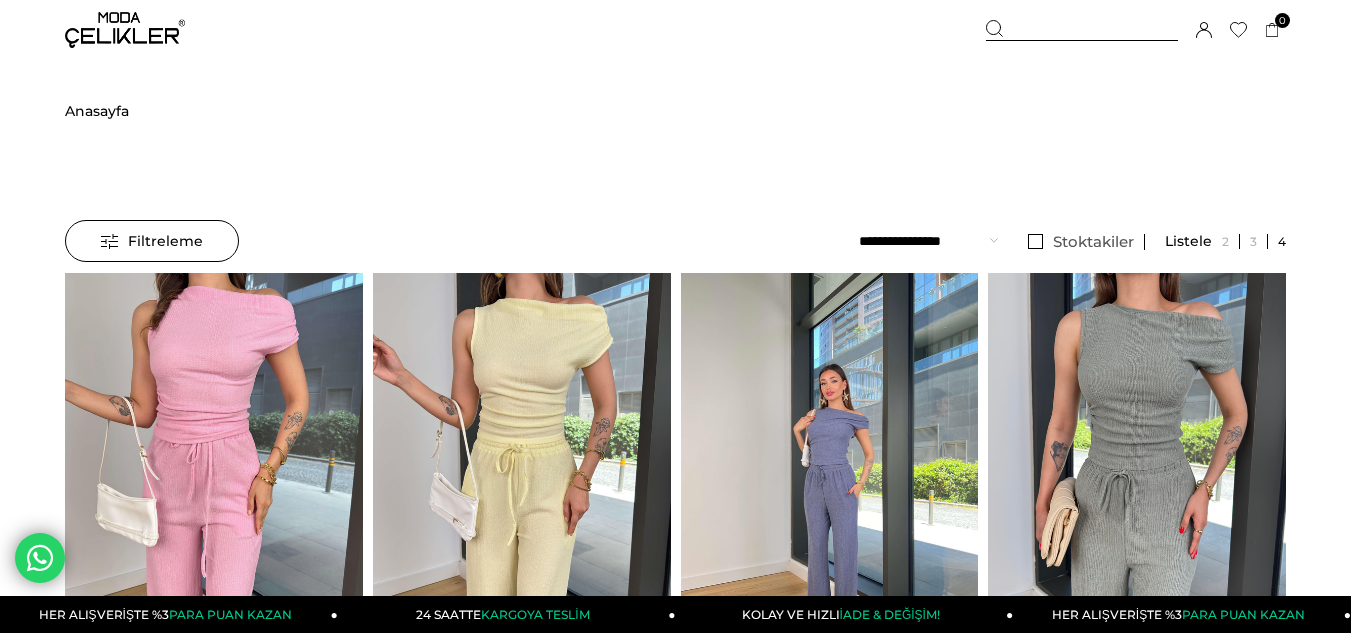 scroll, scrollTop: 0, scrollLeft: 0, axis: both 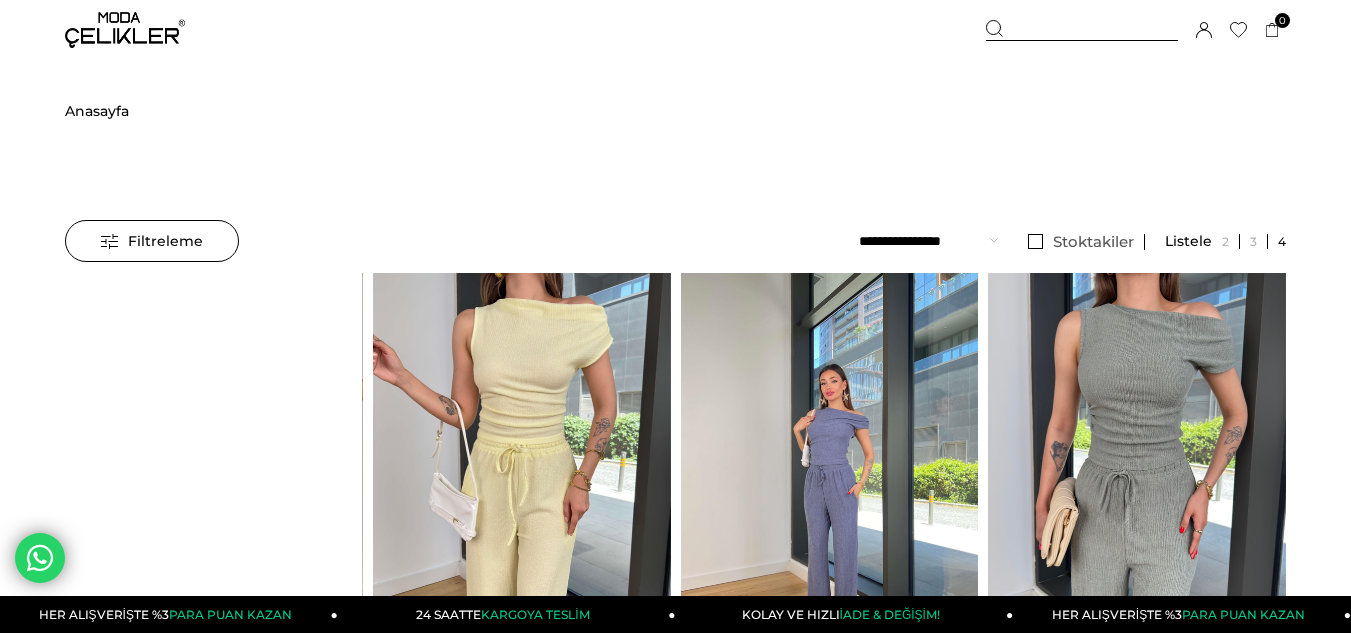 click at bounding box center (512, 471) 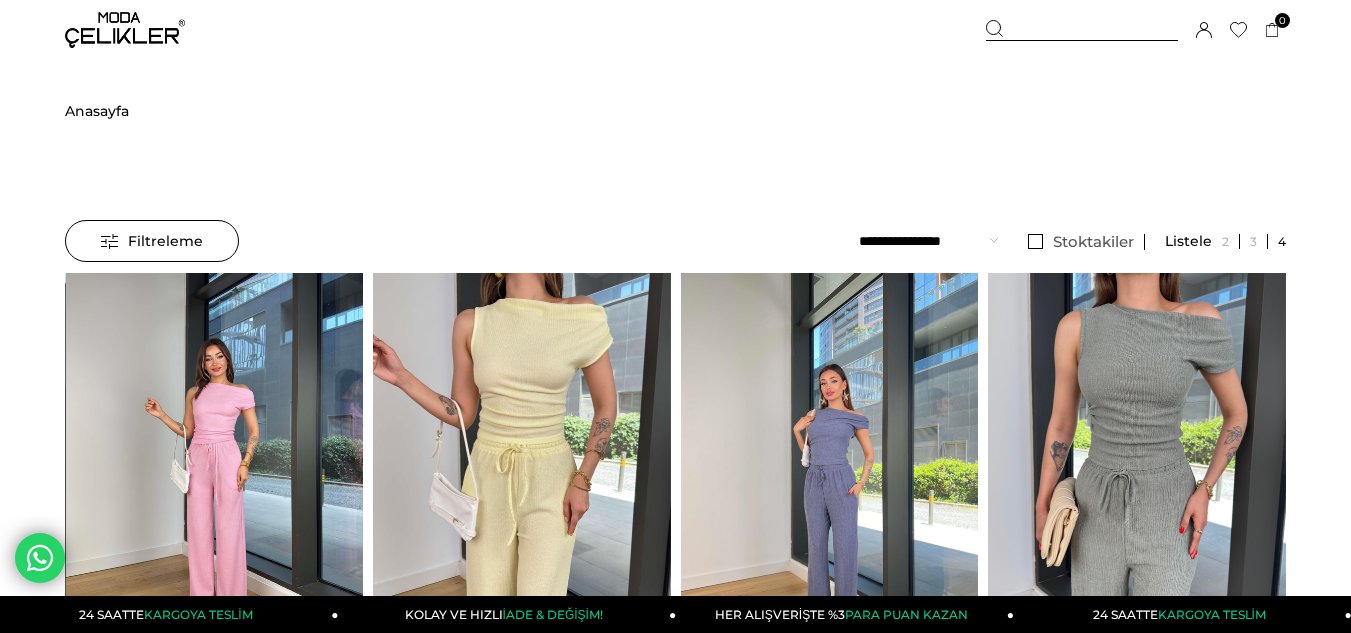 click at bounding box center (215, 471) 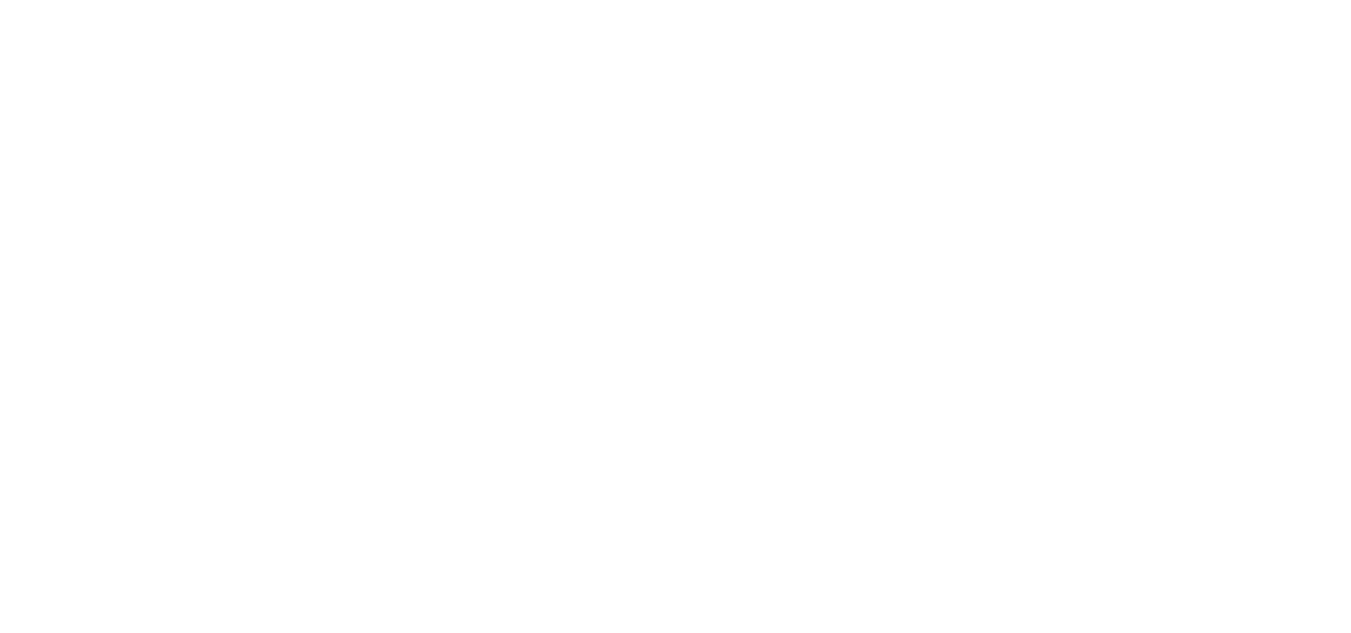 scroll, scrollTop: 0, scrollLeft: 0, axis: both 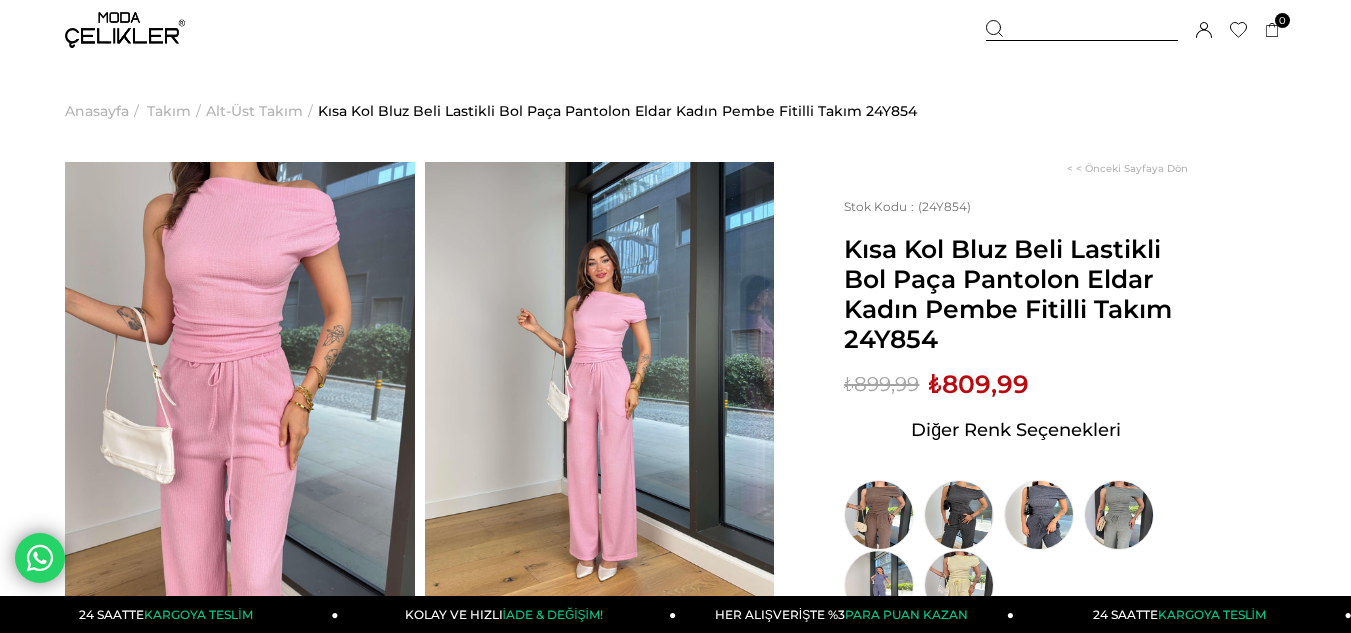 click on "Sepetim
0
Ürün
Sepetinizde ürün bulunmamaktadır.
Genel Toplam :
Sepetim
SİPARİŞİ TAMAMLA
Üye Girişi
Üye Ol
Google İle Bağlan" at bounding box center (1136, 30) 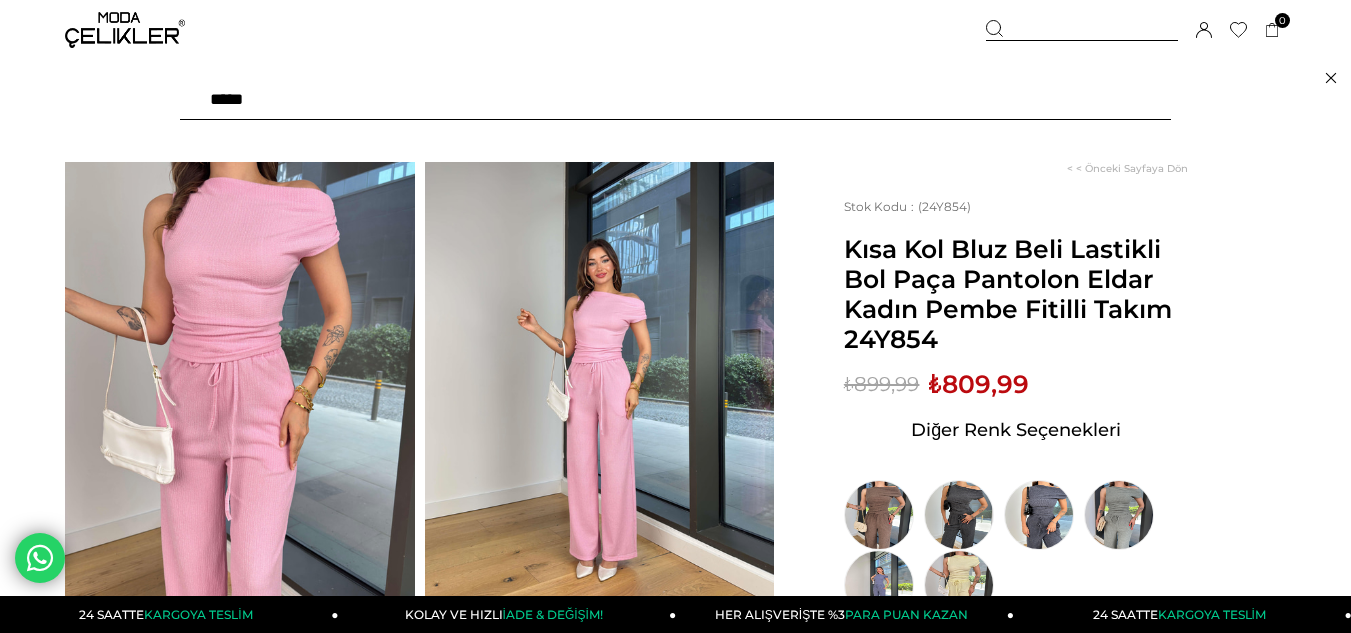 click at bounding box center (675, 100) 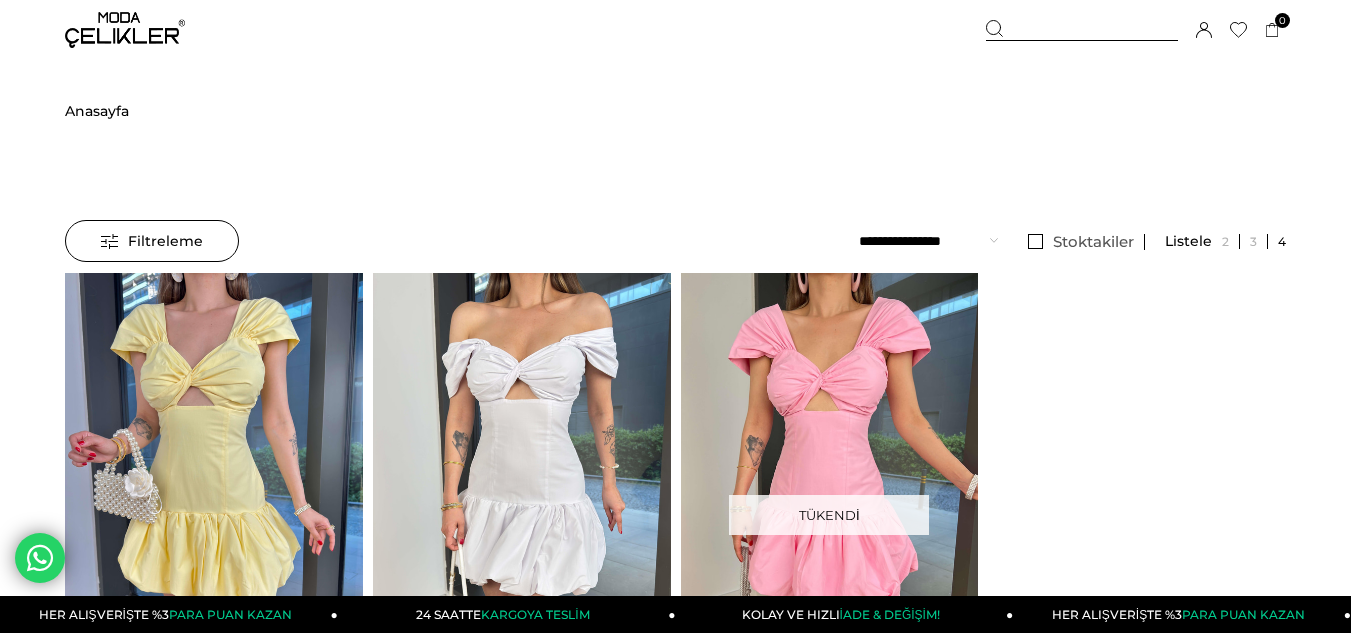 scroll, scrollTop: 0, scrollLeft: 0, axis: both 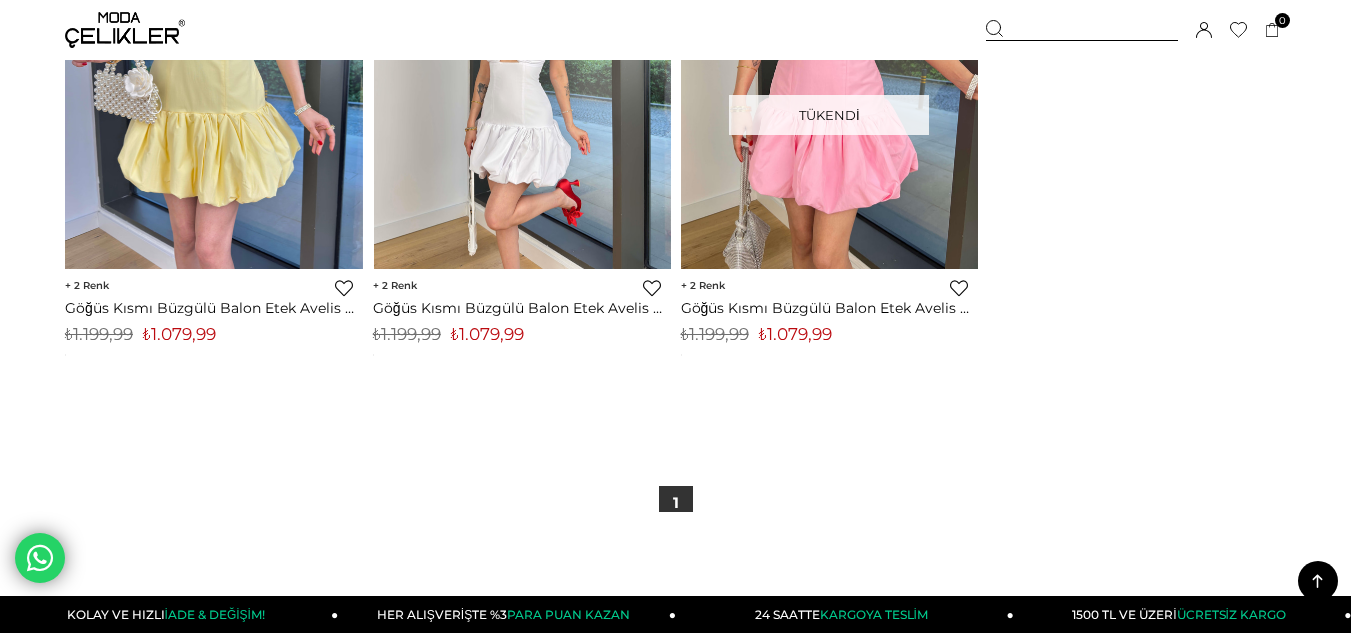 click at bounding box center [522, 71] 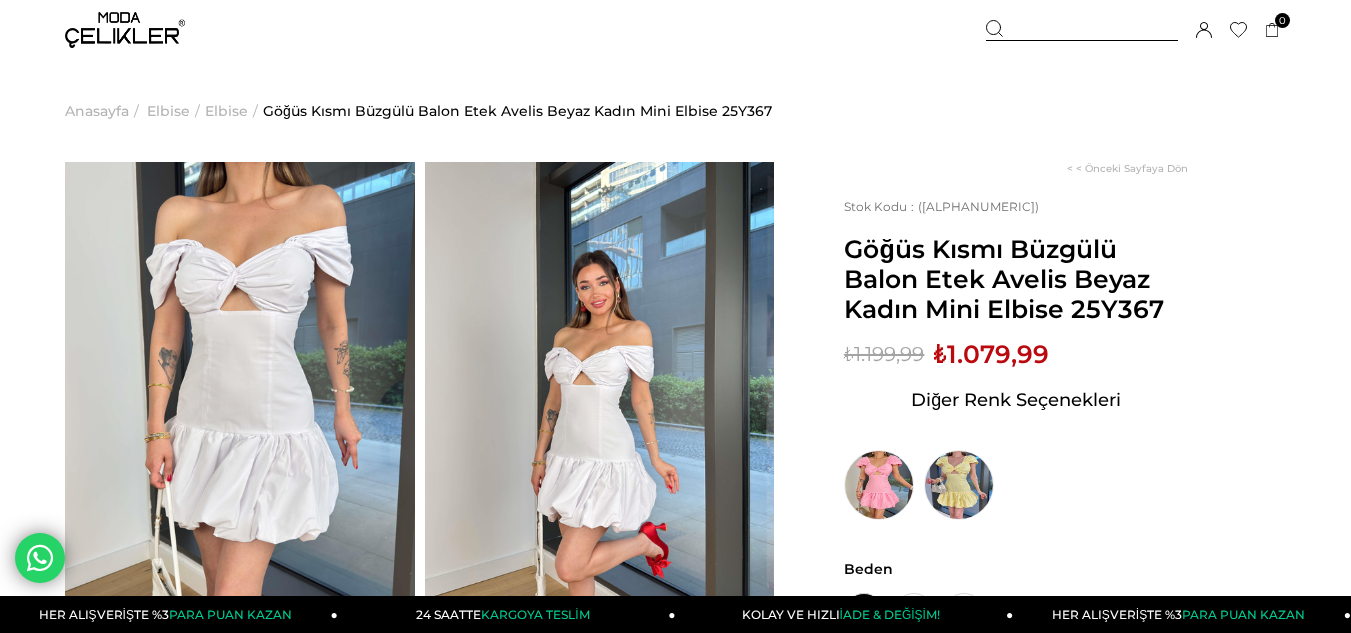 scroll, scrollTop: 0, scrollLeft: 0, axis: both 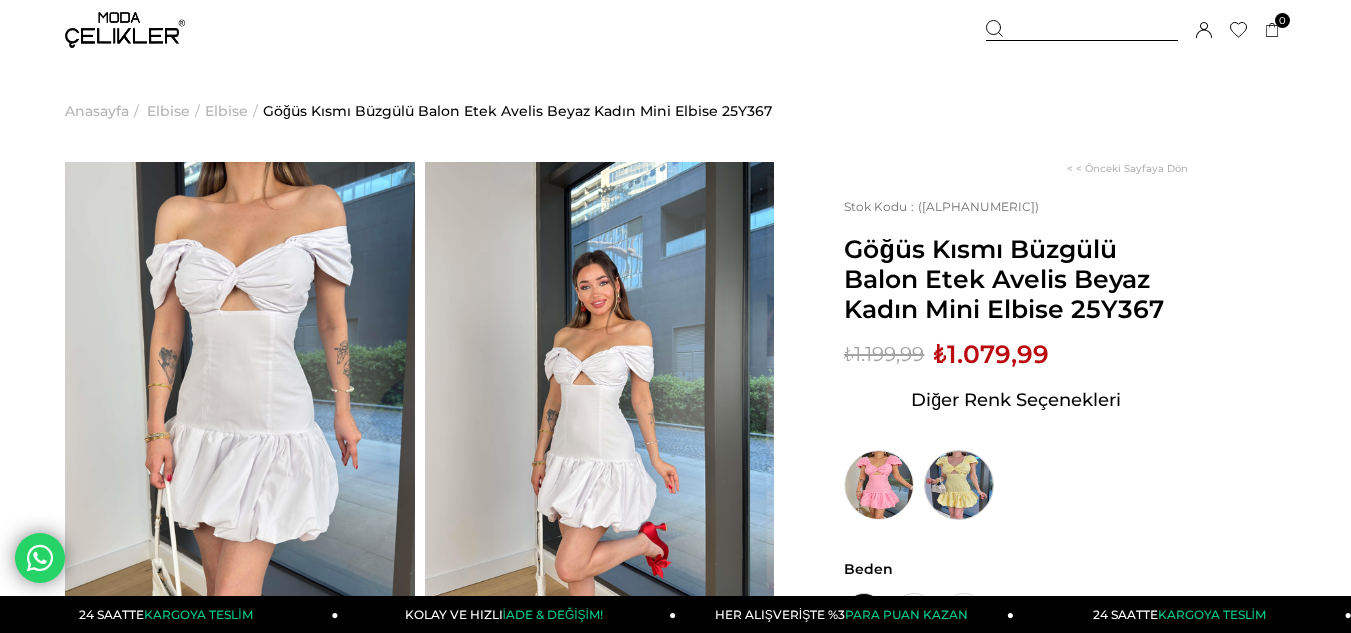 click at bounding box center (959, 485) 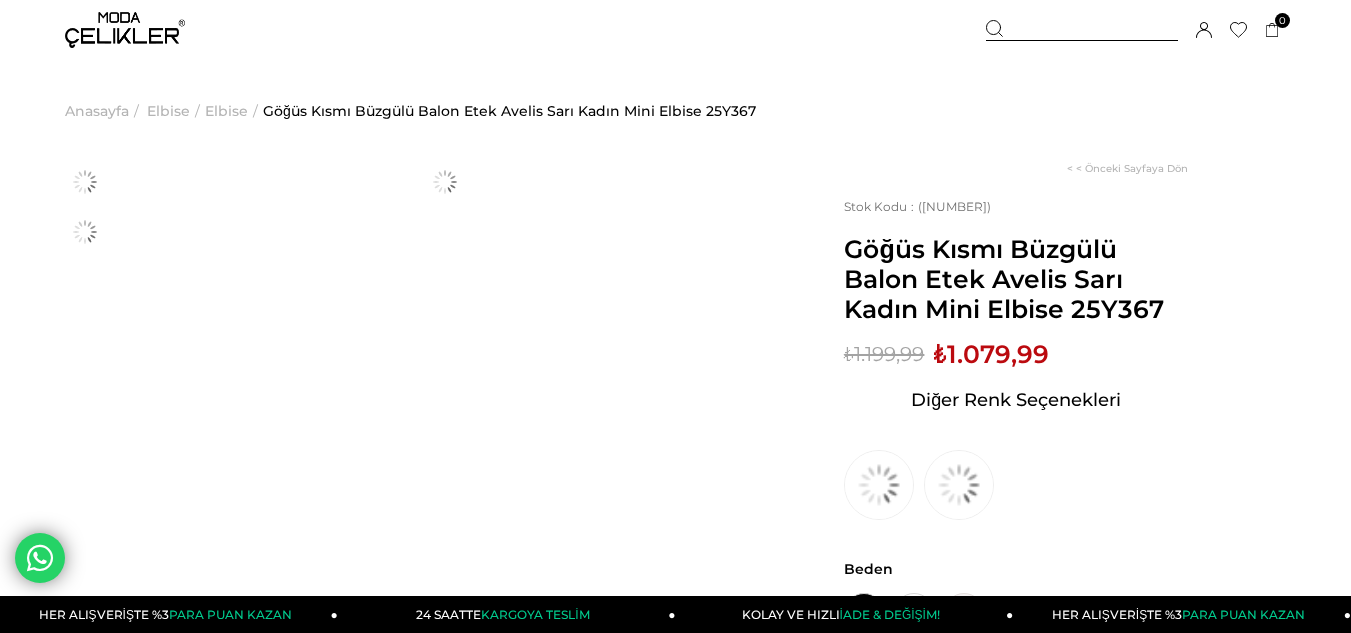 scroll, scrollTop: 0, scrollLeft: 0, axis: both 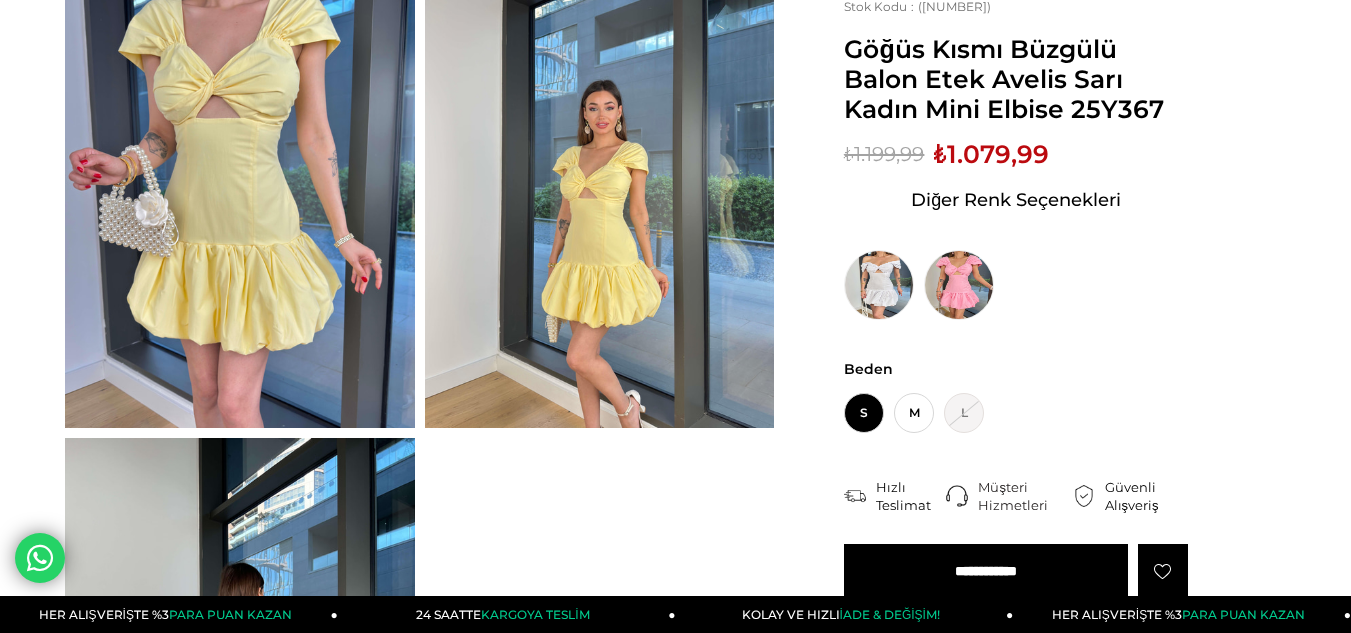 click at bounding box center [600, 195] 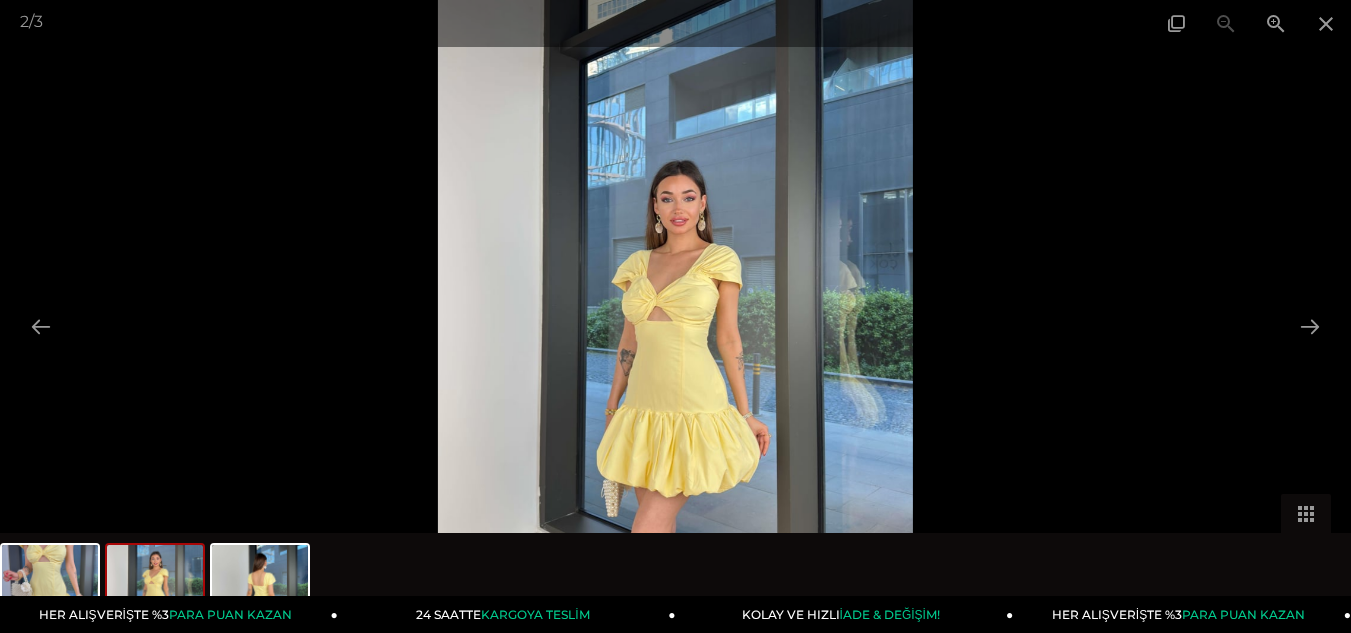 click at bounding box center [675, 316] 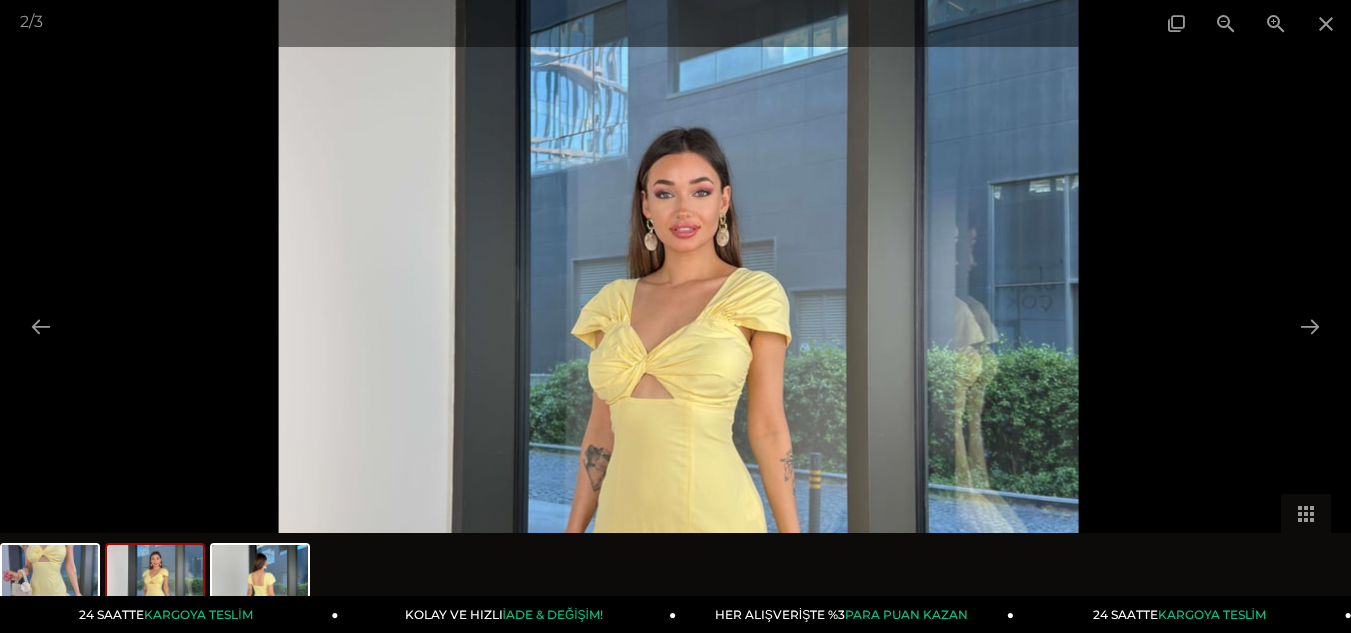 click at bounding box center [679, 391] 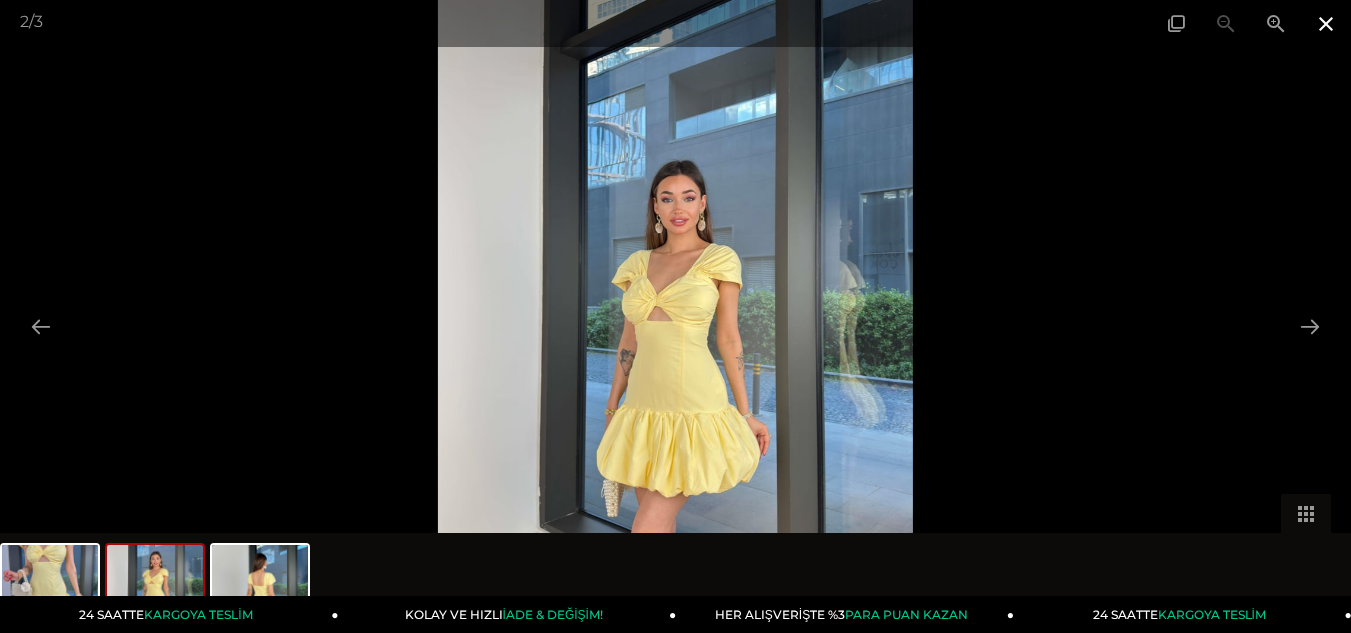 click at bounding box center (1326, 23) 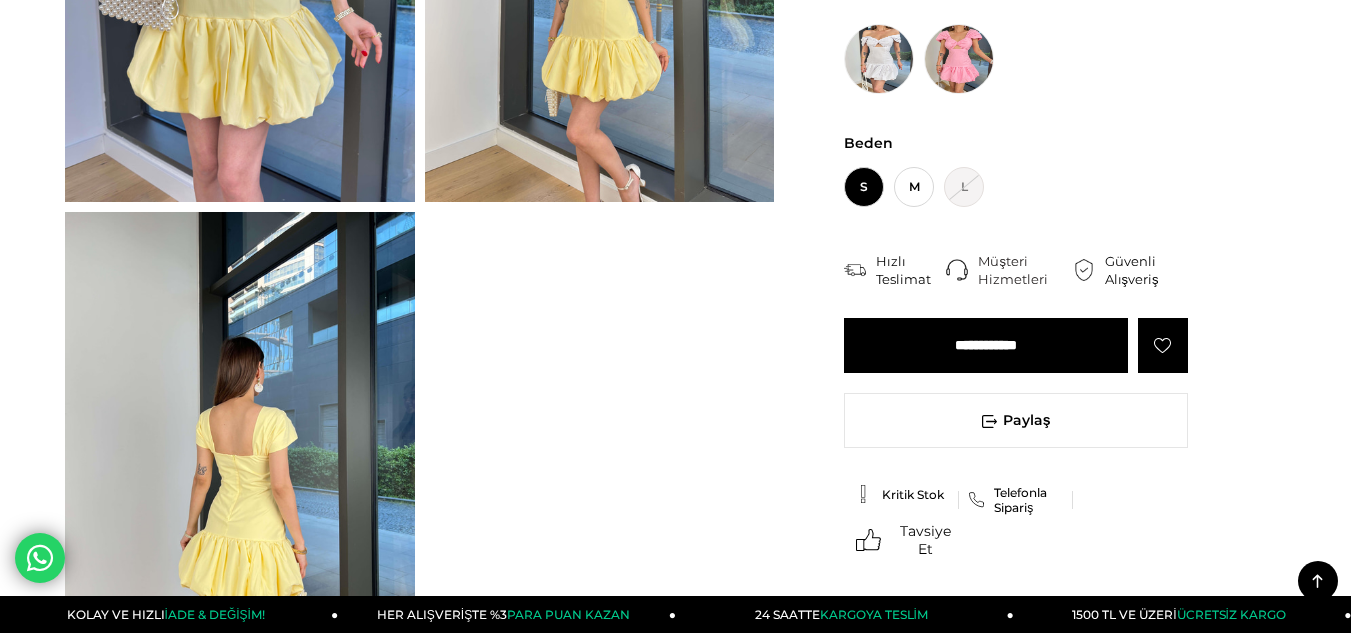 scroll, scrollTop: 300, scrollLeft: 0, axis: vertical 